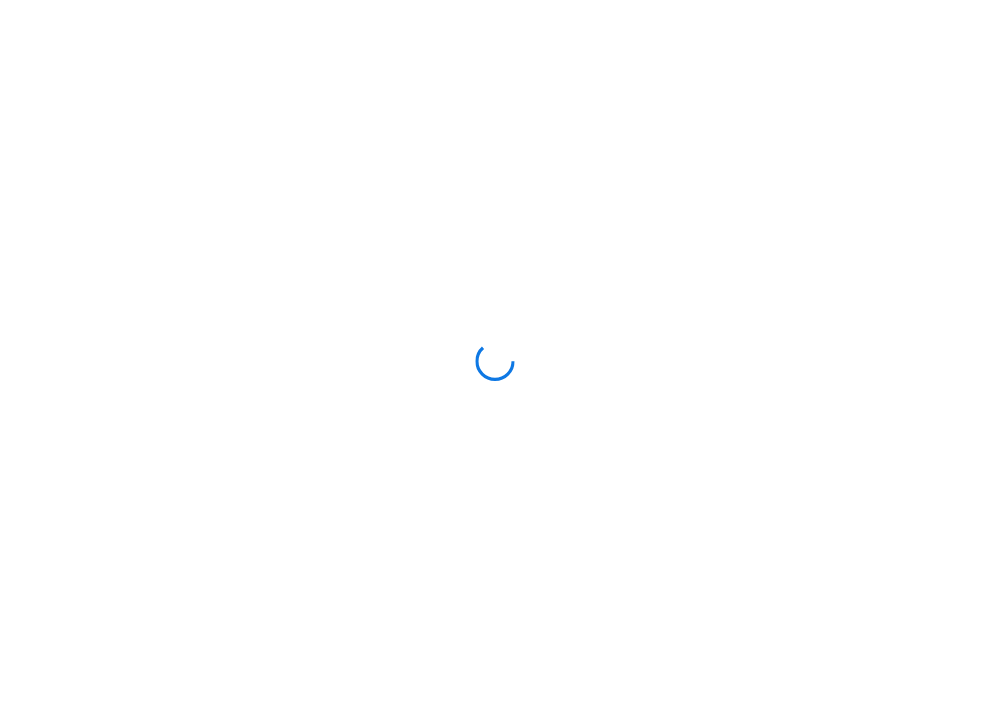 scroll, scrollTop: 0, scrollLeft: 0, axis: both 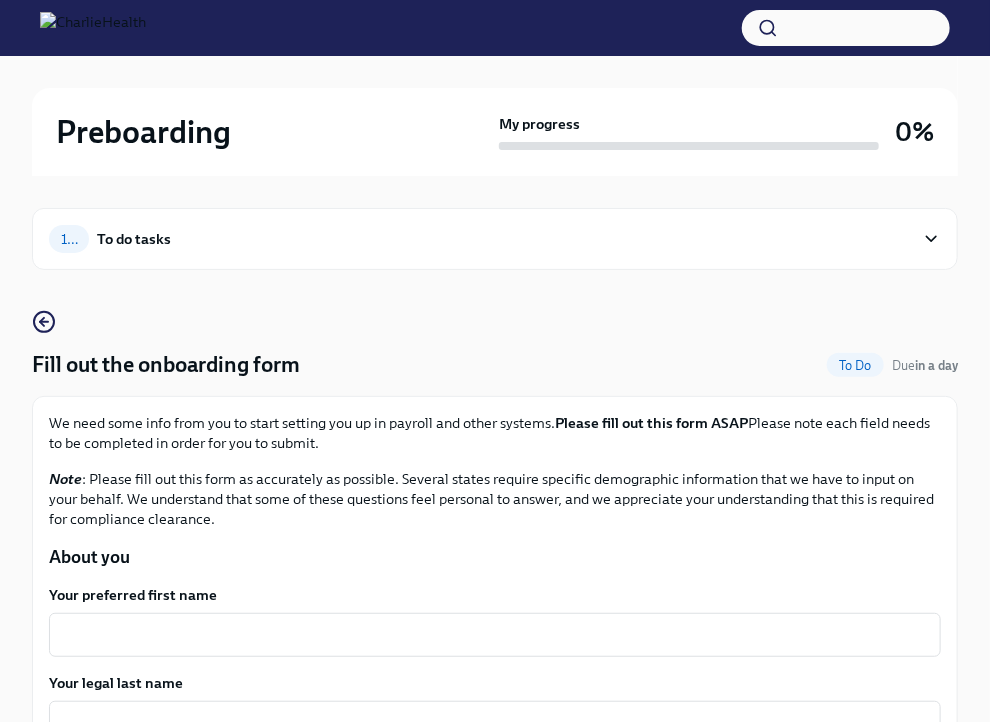click at bounding box center [93, 28] 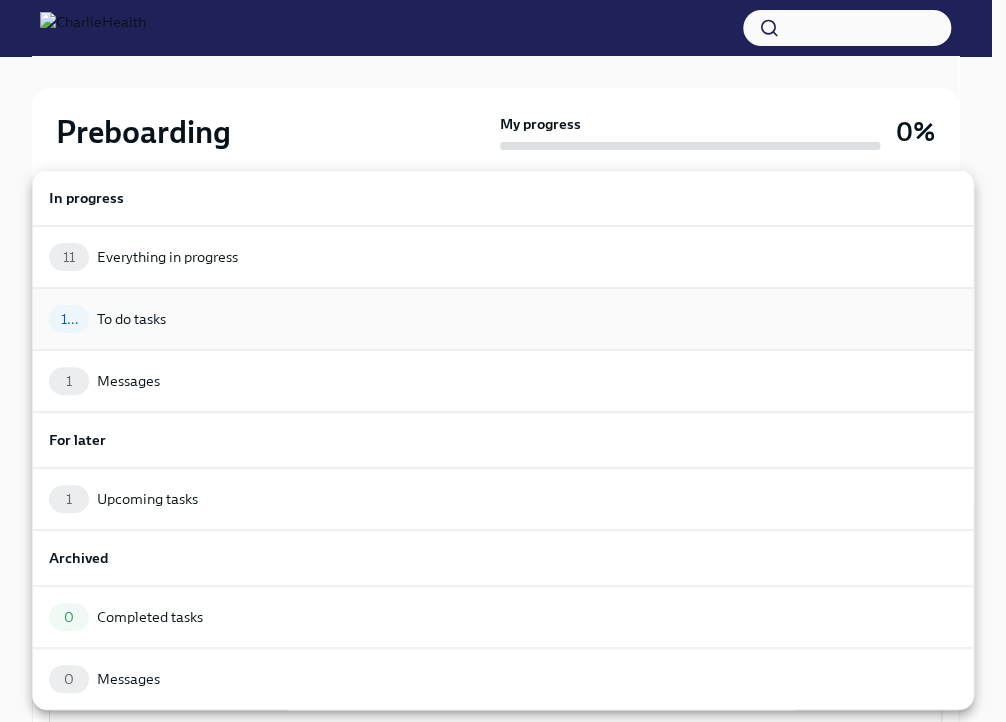 click on "10 To do tasks" at bounding box center (503, 319) 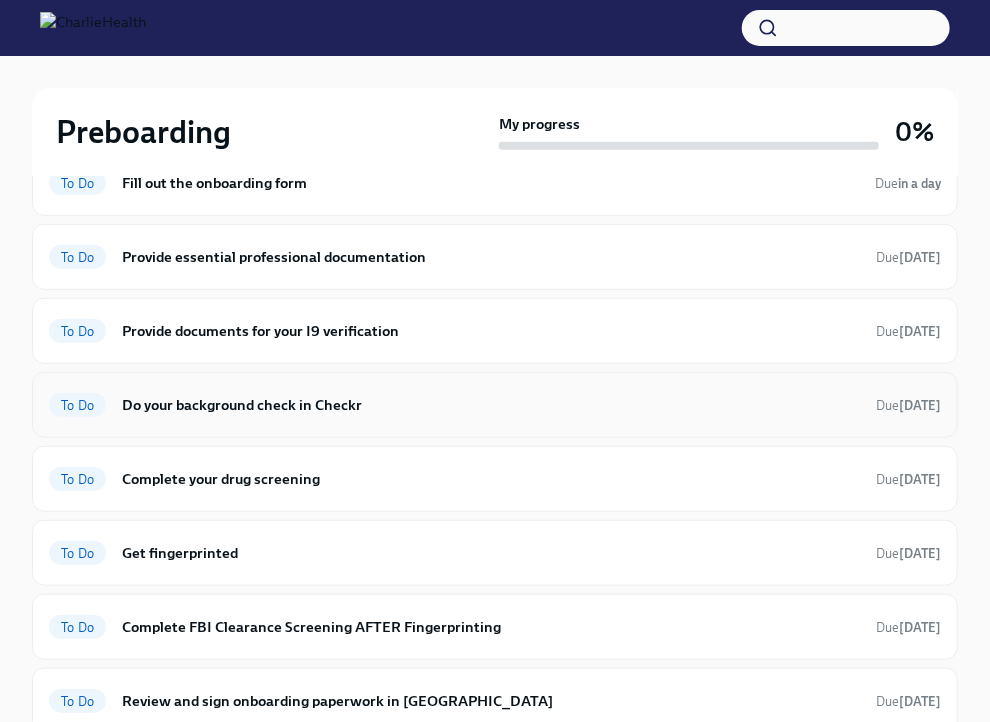 scroll, scrollTop: 100, scrollLeft: 0, axis: vertical 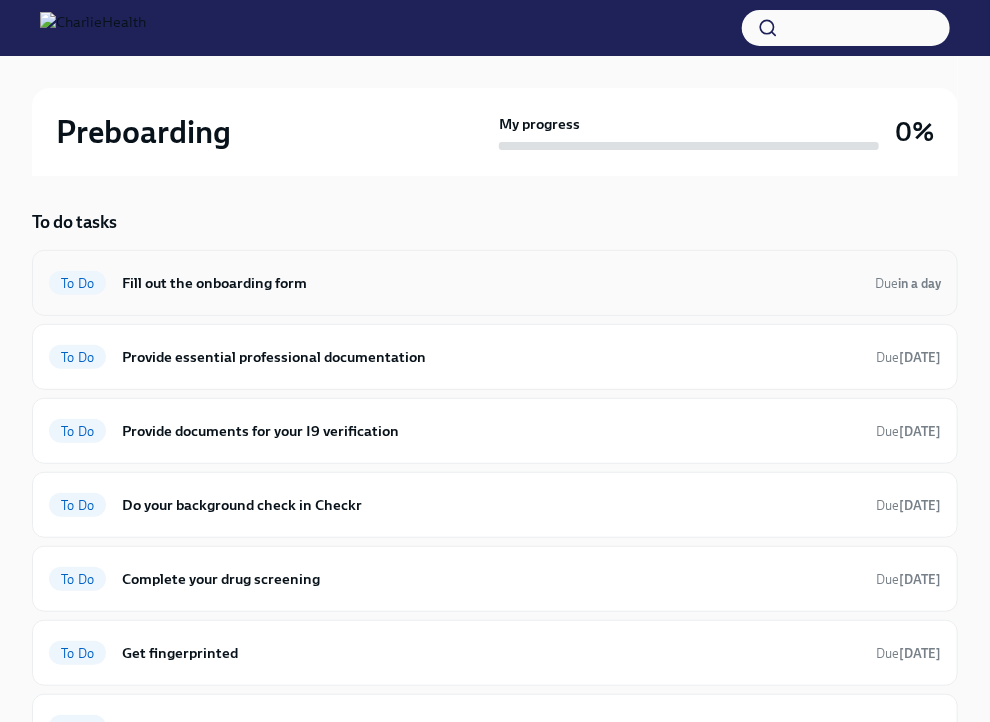 click on "Fill out the onboarding form" at bounding box center (490, 283) 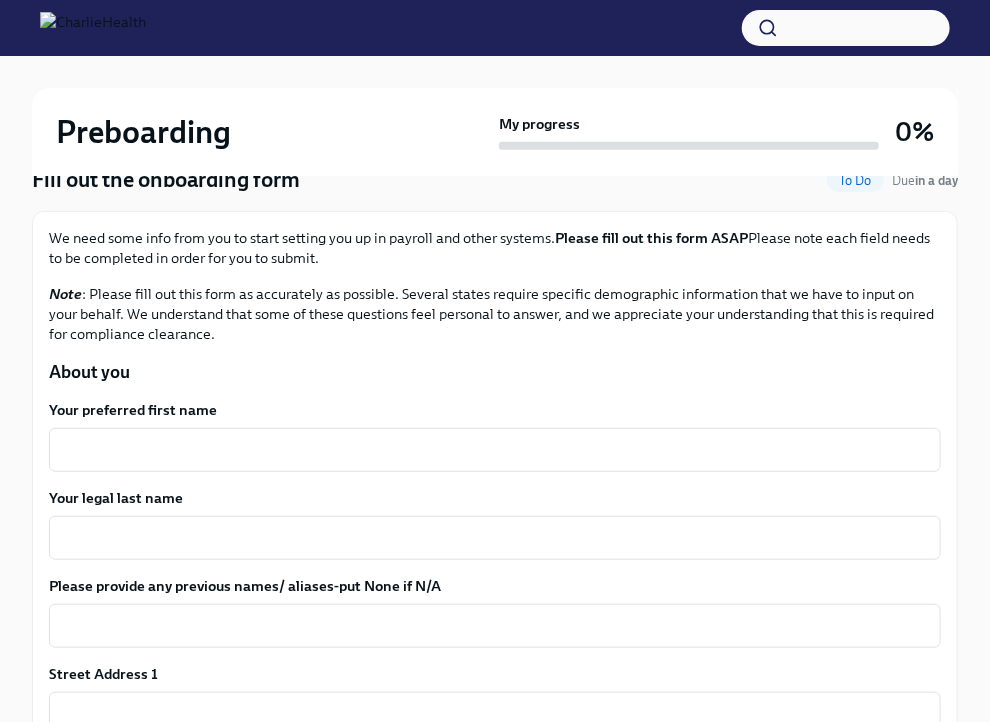 scroll, scrollTop: 183, scrollLeft: 0, axis: vertical 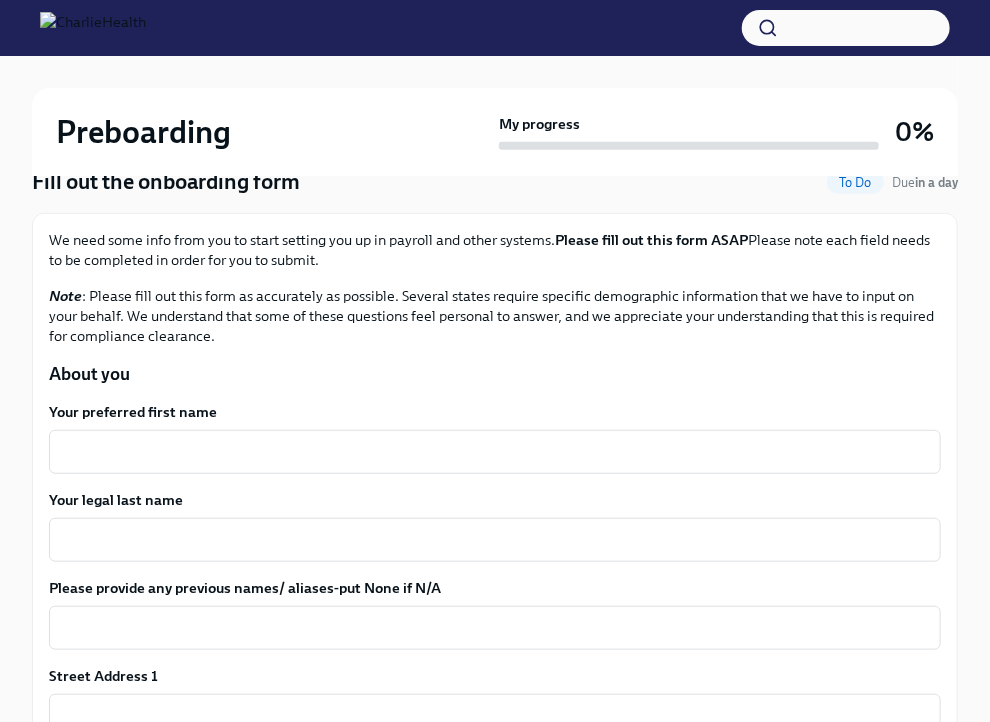 click on "Your preferred first name x ​" at bounding box center [495, 438] 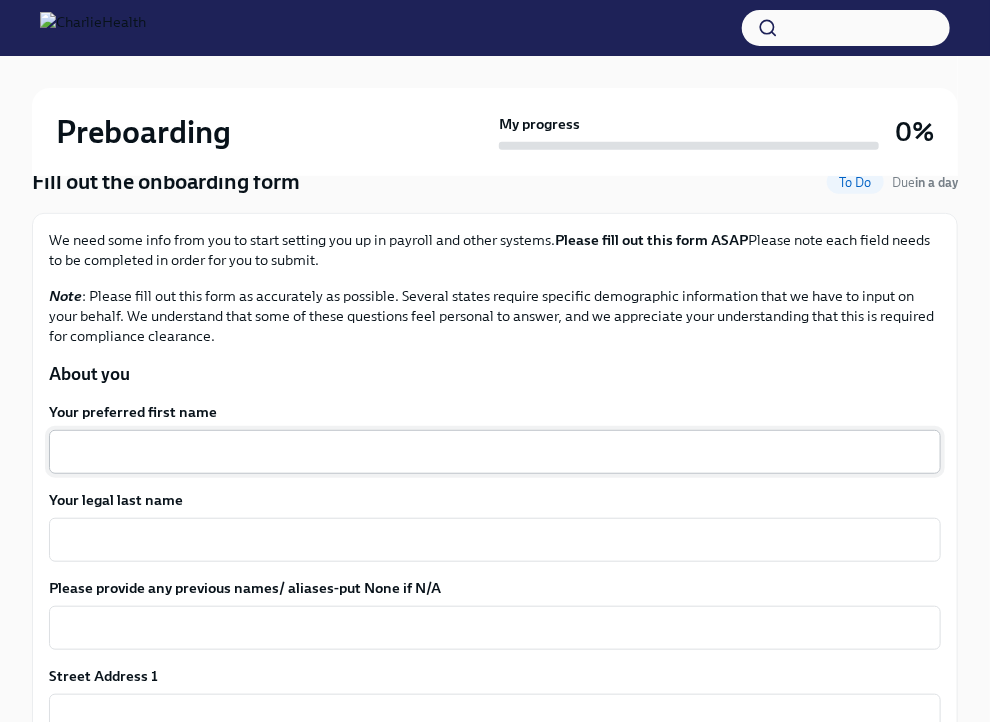 click on "Your preferred first name" at bounding box center [495, 452] 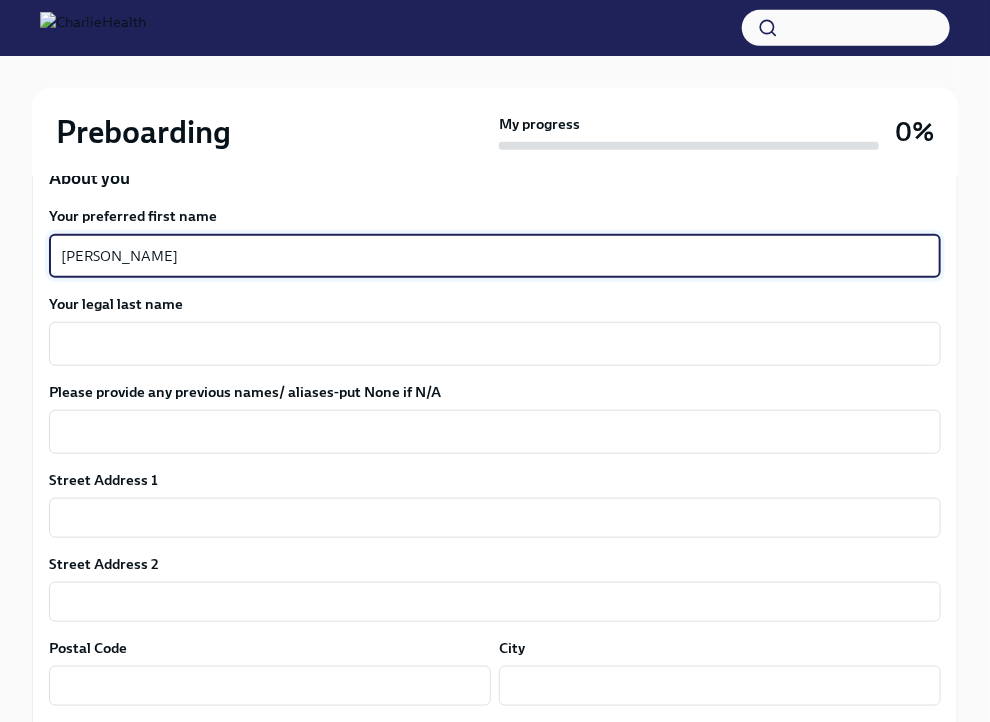 scroll, scrollTop: 383, scrollLeft: 0, axis: vertical 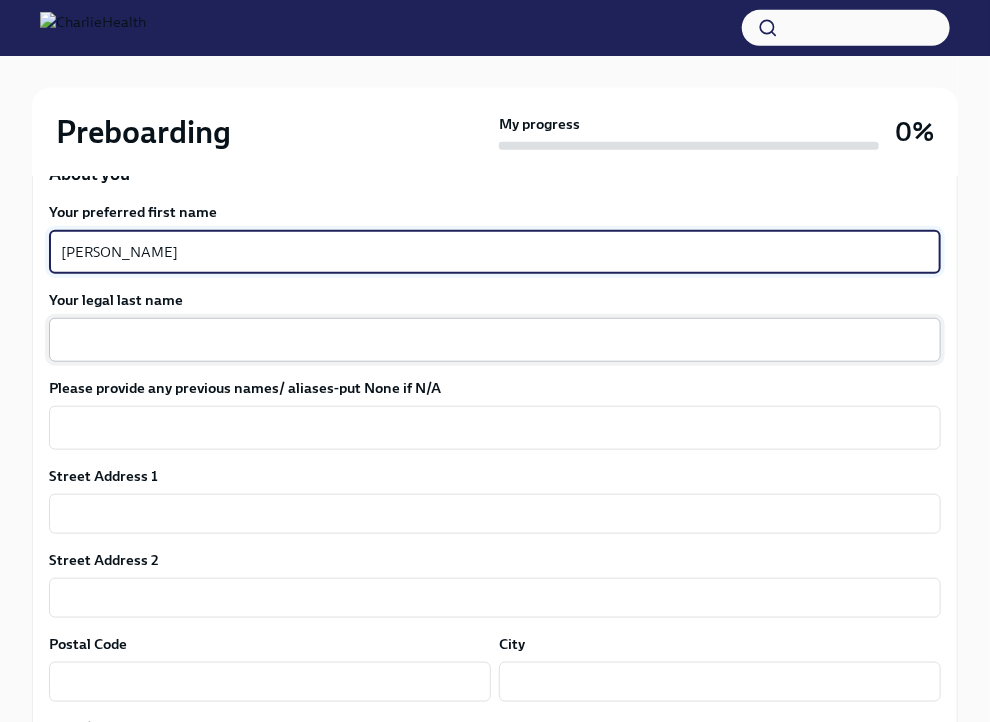 type on "[PERSON_NAME]" 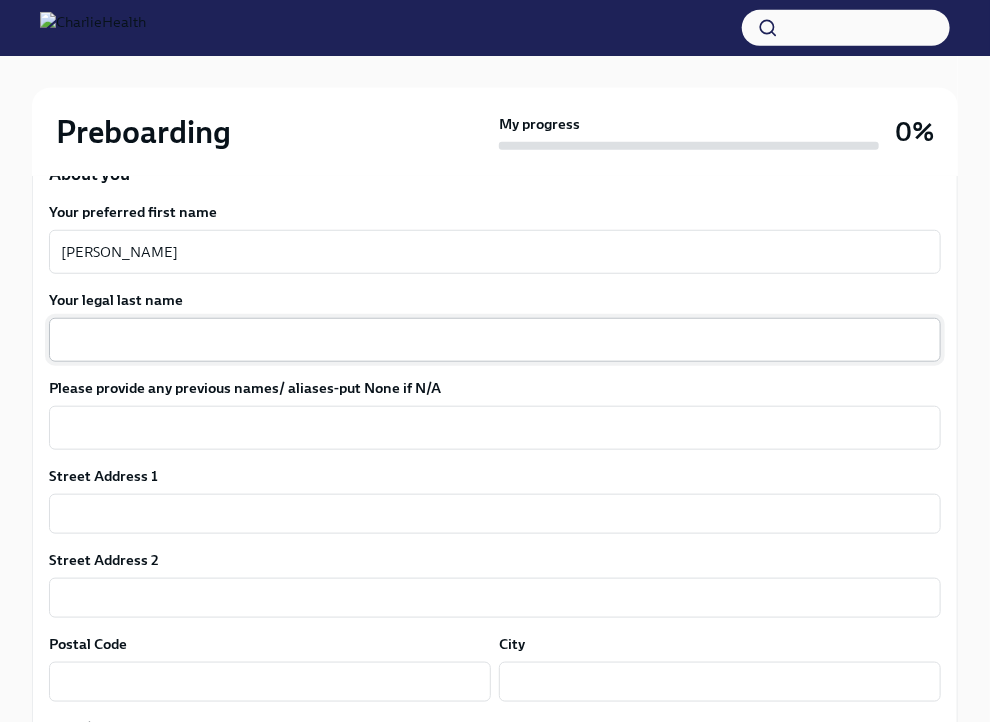 click on "x ​" at bounding box center (495, 340) 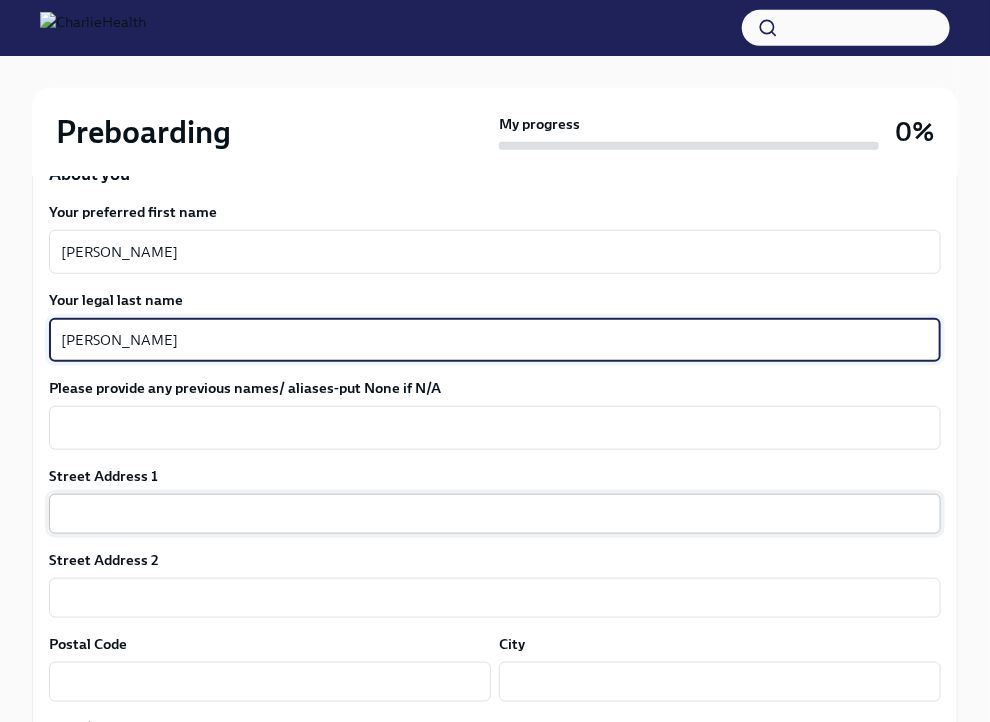 type on "[PERSON_NAME]" 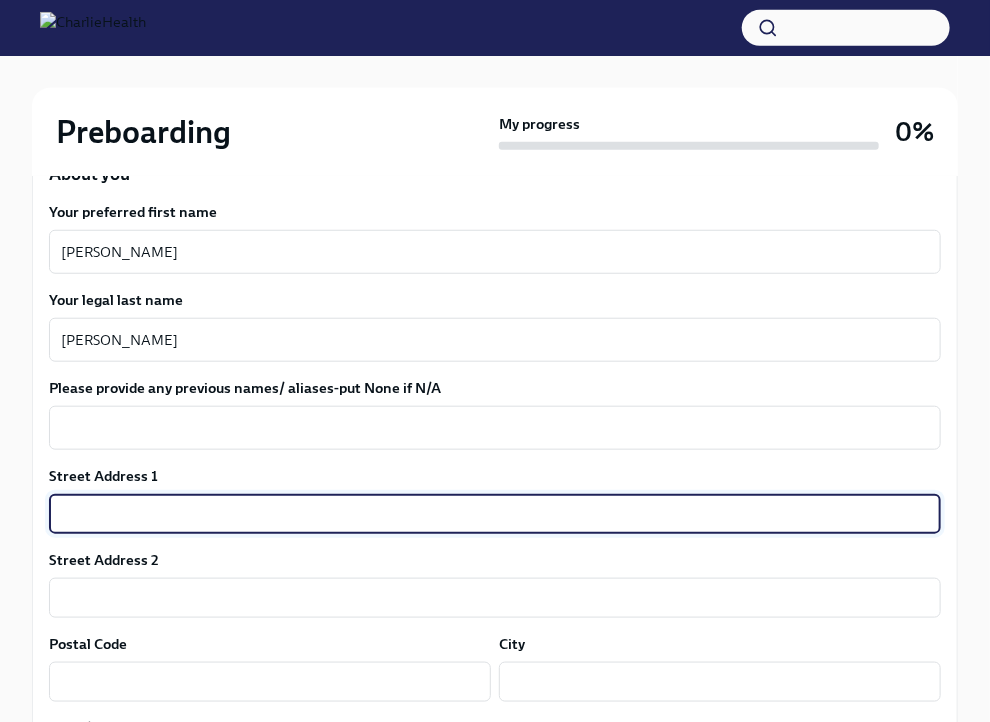type on "[STREET_ADDRESS]" 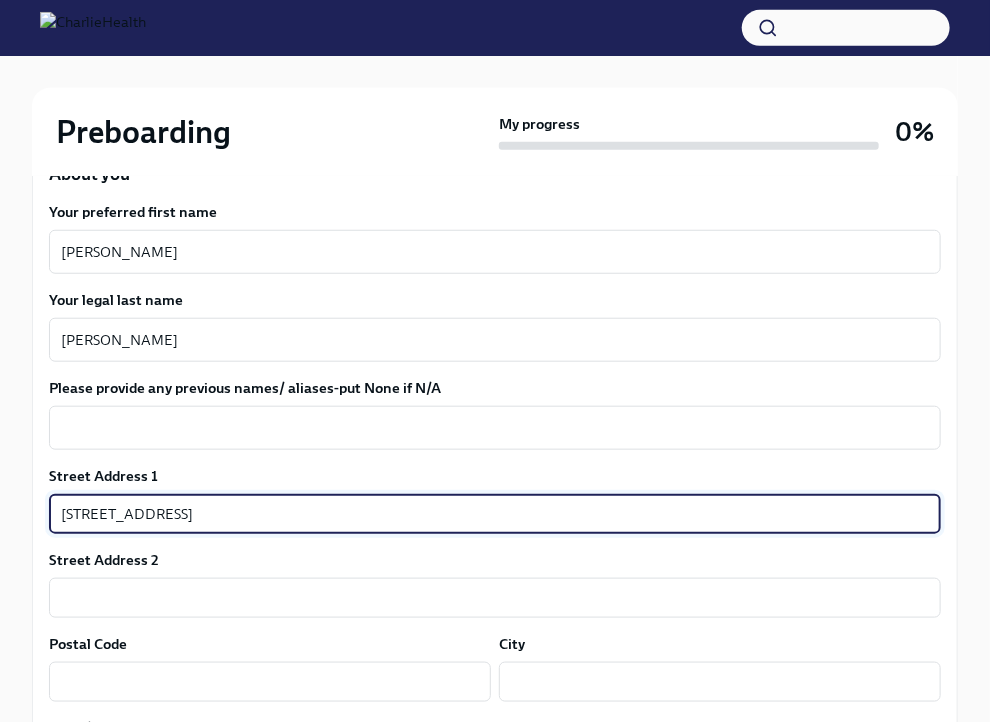 type on "98029" 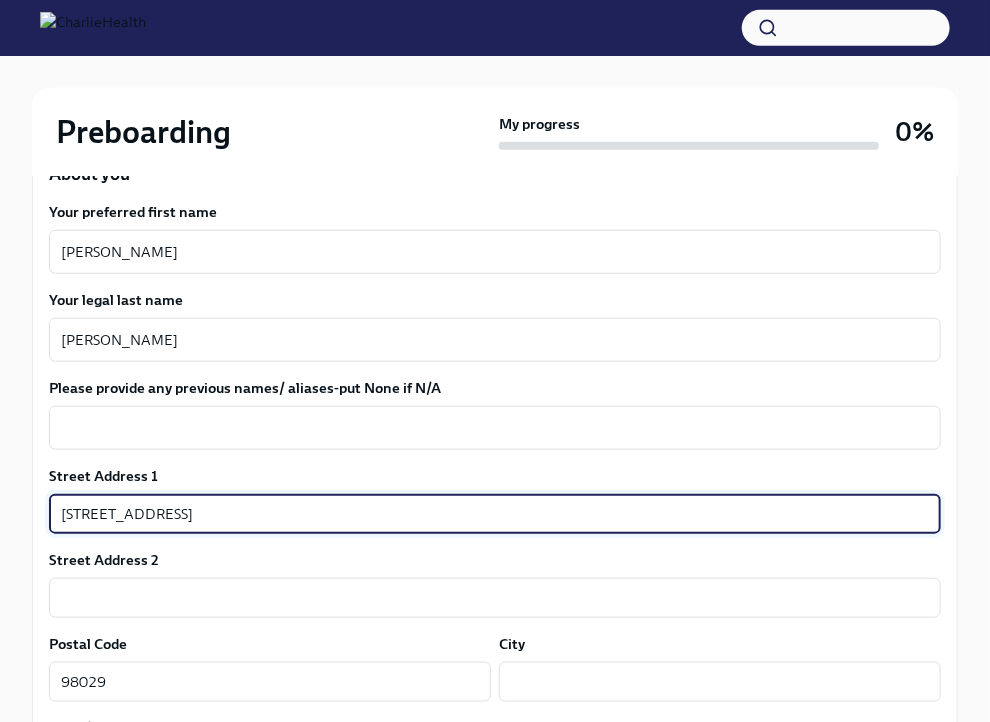 type on "Issaquah" 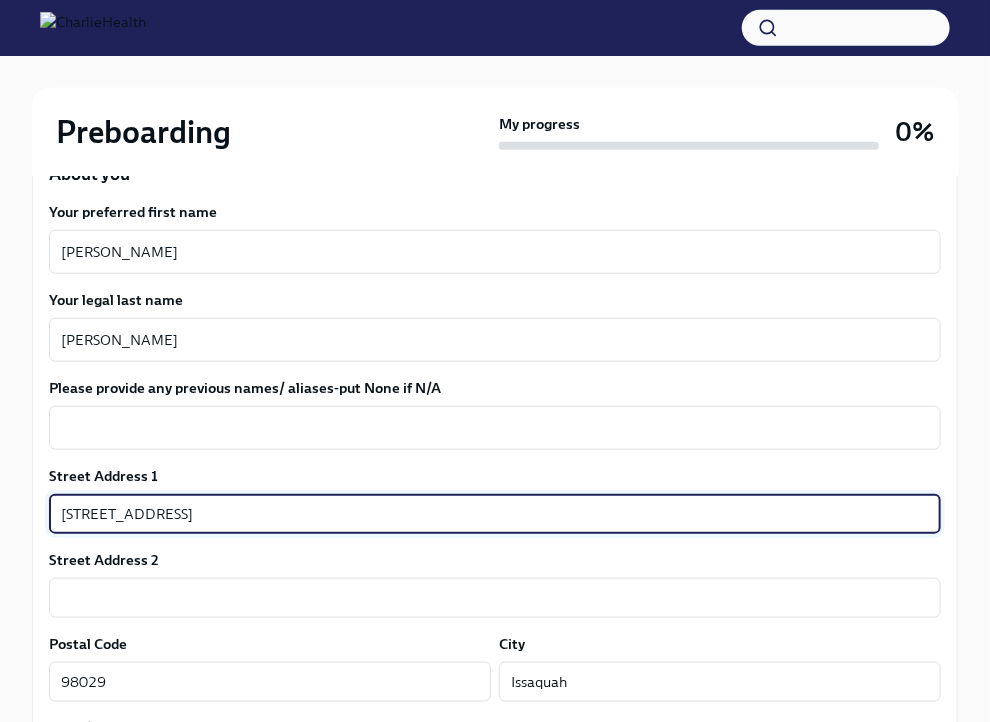 type on "WA" 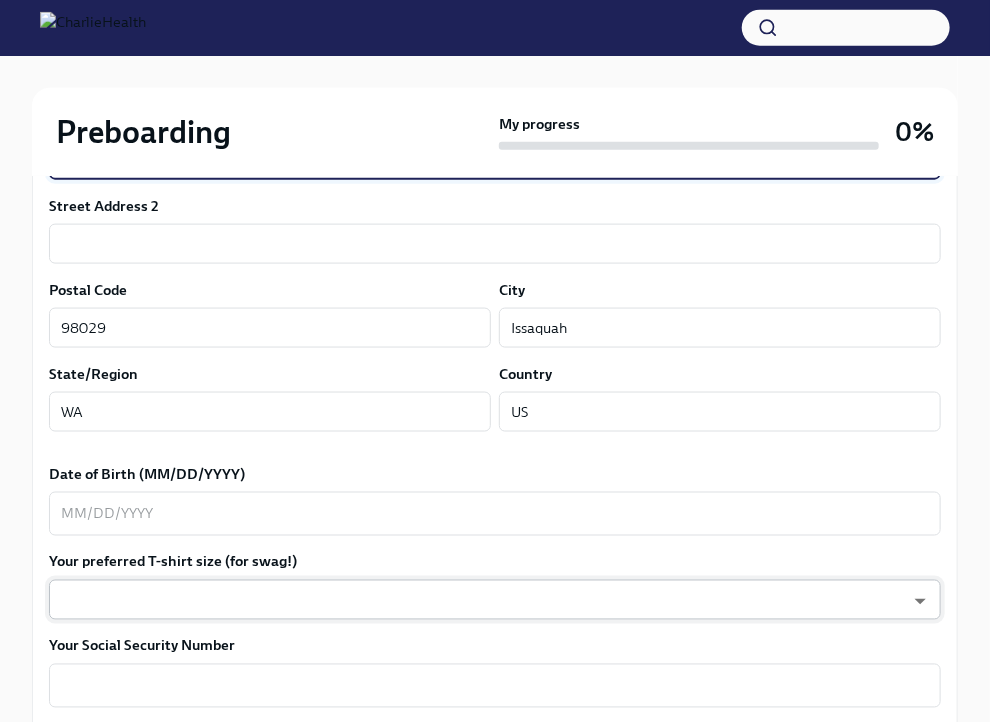 scroll, scrollTop: 783, scrollLeft: 0, axis: vertical 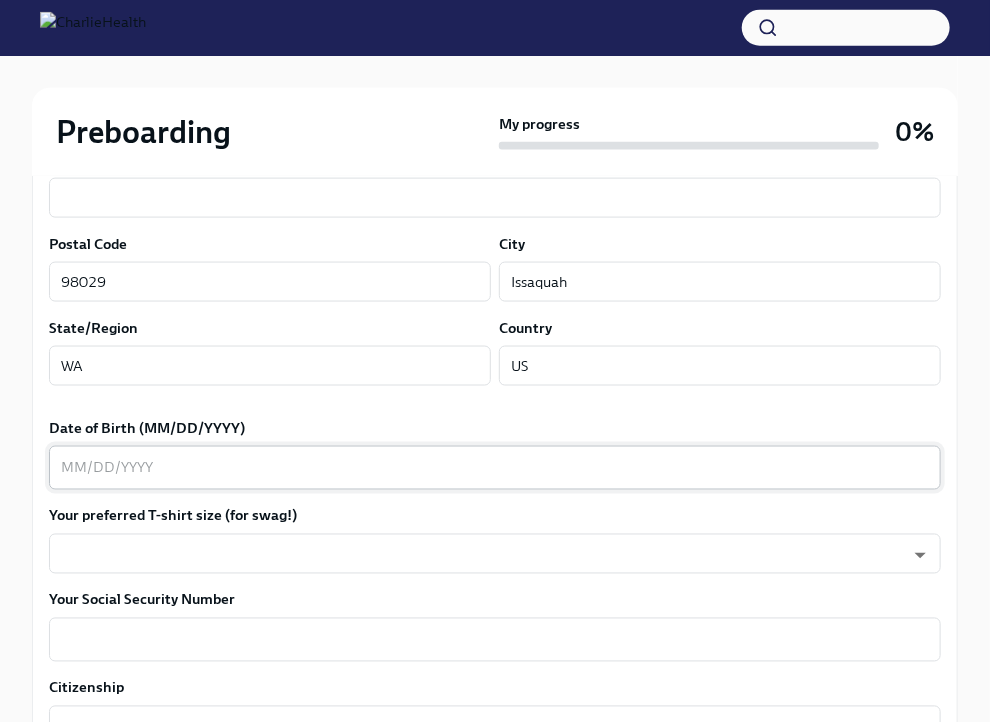 click on "x ​" at bounding box center [495, 468] 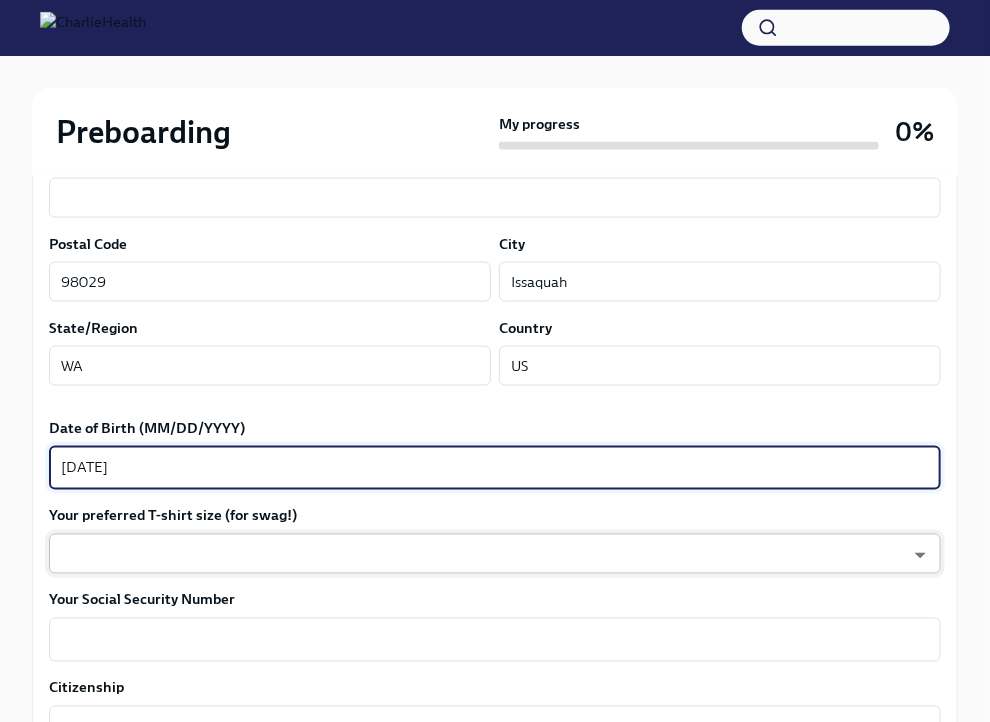 type on "[DATE]" 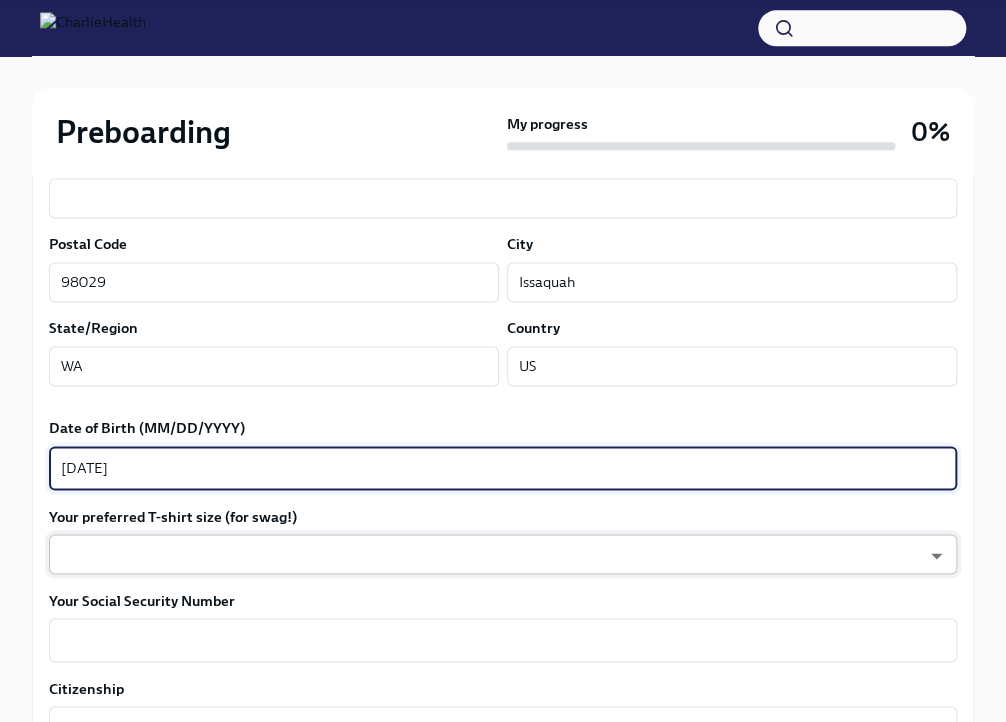click on "Preboarding My progress 0% 10 To do tasks Fill out the onboarding form To Do Due  in a day We need some info from you to start setting you up in payroll and other systems.  Please fill out this form ASAP  Please note each field needs to be completed in order for you to submit.
Note : Please fill out this form as accurately as possible. Several states require specific demographic information that we have to input on your behalf. We understand that some of these questions feel personal to answer, and we appreciate your understanding that this is required for compliance clearance. About you Your preferred first name [PERSON_NAME] ​ Your legal last name [PERSON_NAME] x ​ Please provide any previous names/ aliases-put None if N/A x ​ Street Address [STREET_ADDRESS][GEOGRAPHIC_DATA] Address 2 ​ Postal Code [GEOGRAPHIC_DATA] ​ State/Region [GEOGRAPHIC_DATA] ​ Country US ​ Date of Birth (MM/DD/YYYY) [DEMOGRAPHIC_DATA] x ​ Your preferred T-shirt size (for swag!) ​ ​ Your Social Security Number x ​ Citizenship" at bounding box center [503, 570] 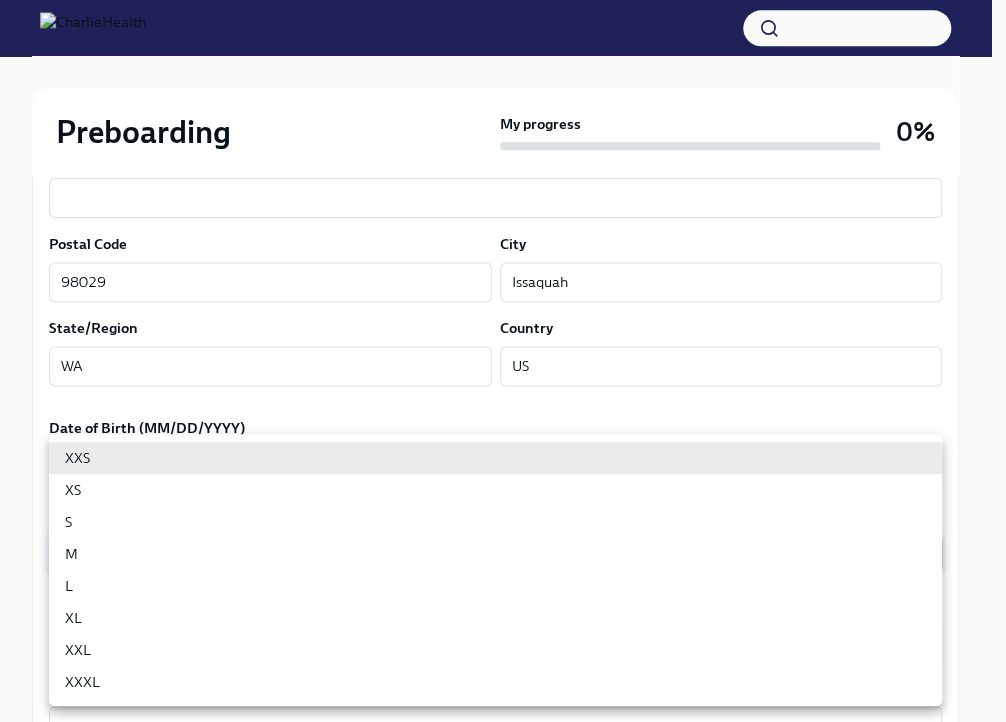 click on "XXL" at bounding box center (495, 650) 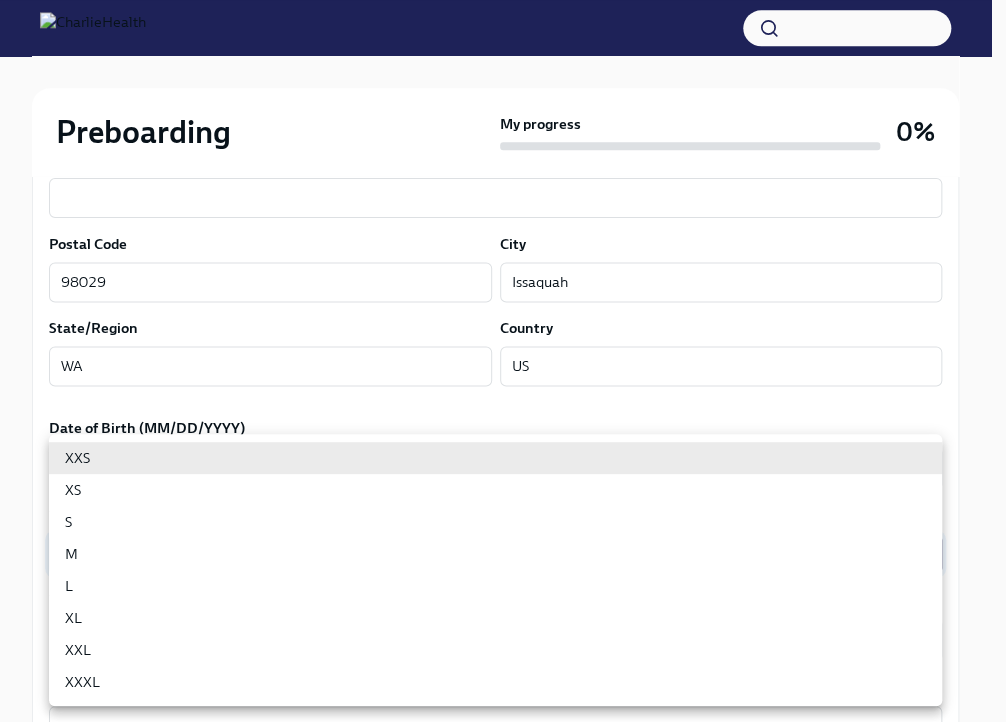 type on "ojXKLDMTY" 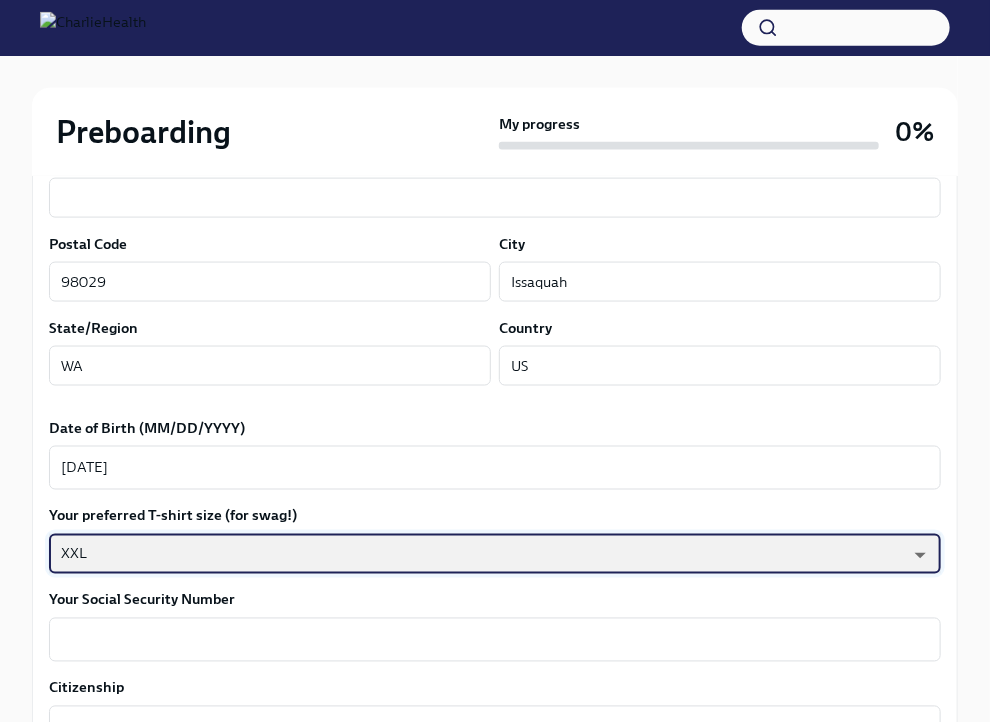 scroll, scrollTop: 883, scrollLeft: 0, axis: vertical 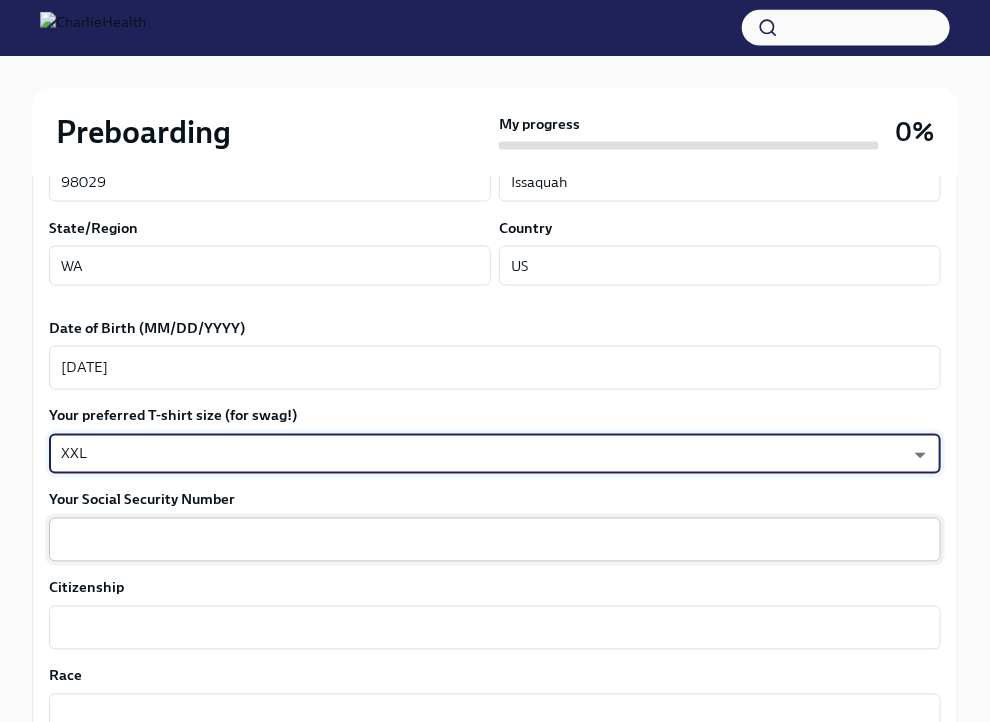 click on "Your Social Security Number" at bounding box center (495, 540) 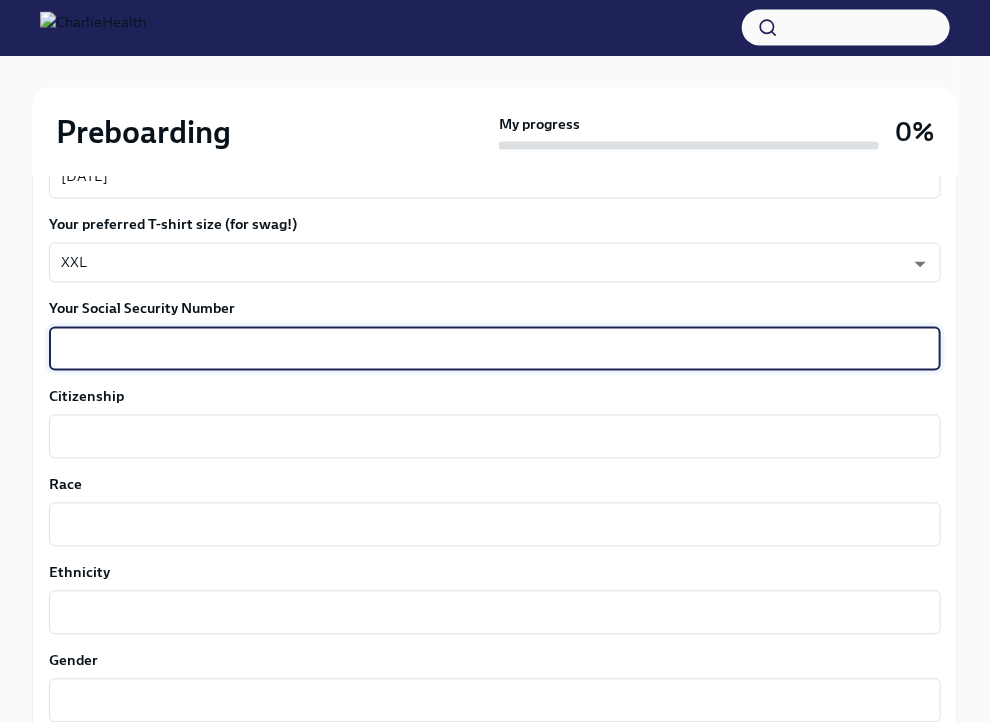 scroll, scrollTop: 1083, scrollLeft: 0, axis: vertical 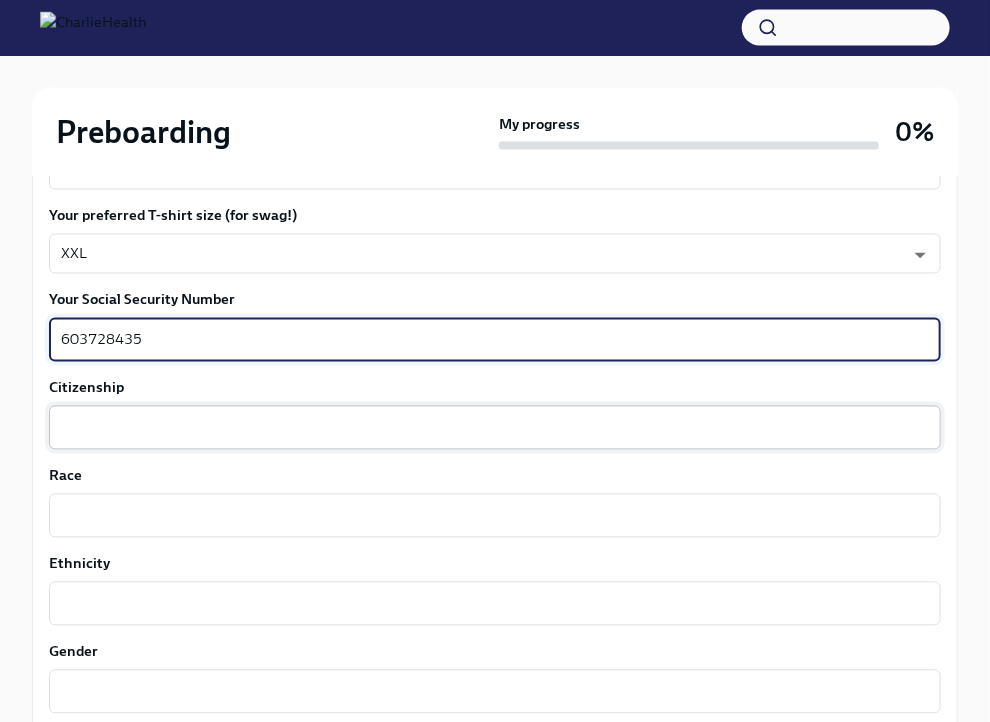 type on "603728435" 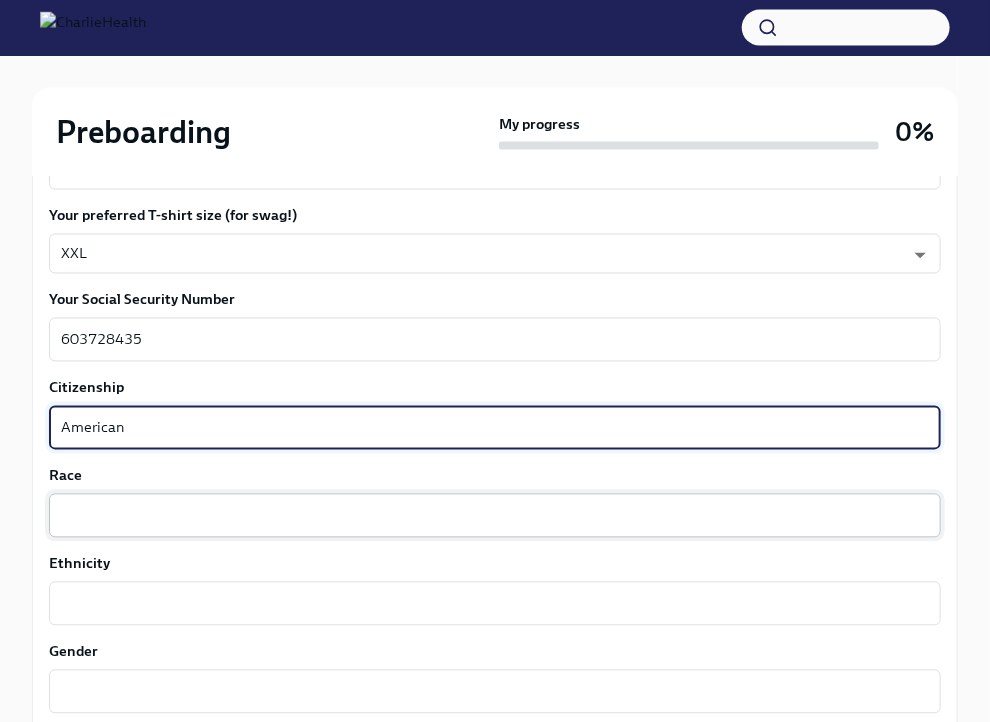 type on "American" 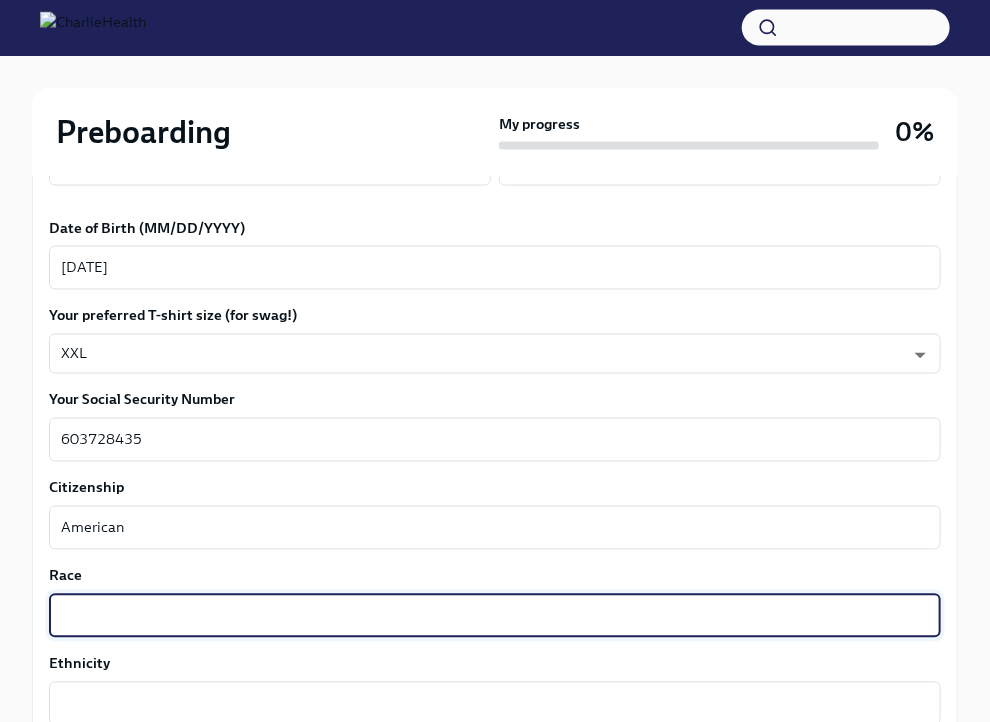 scroll, scrollTop: 1183, scrollLeft: 0, axis: vertical 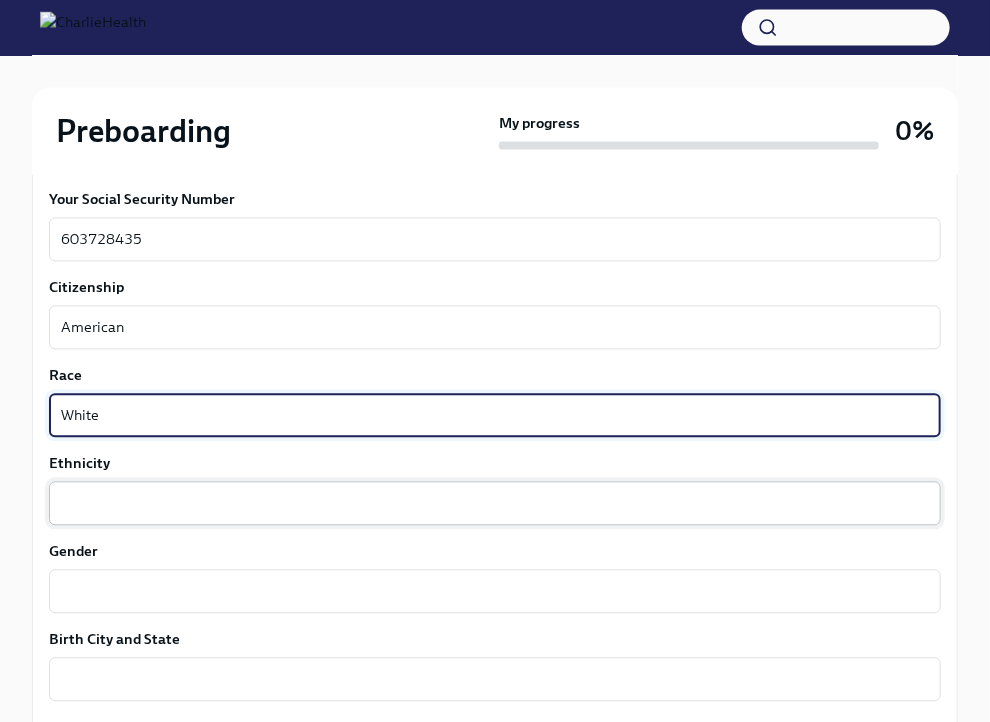 type on "White" 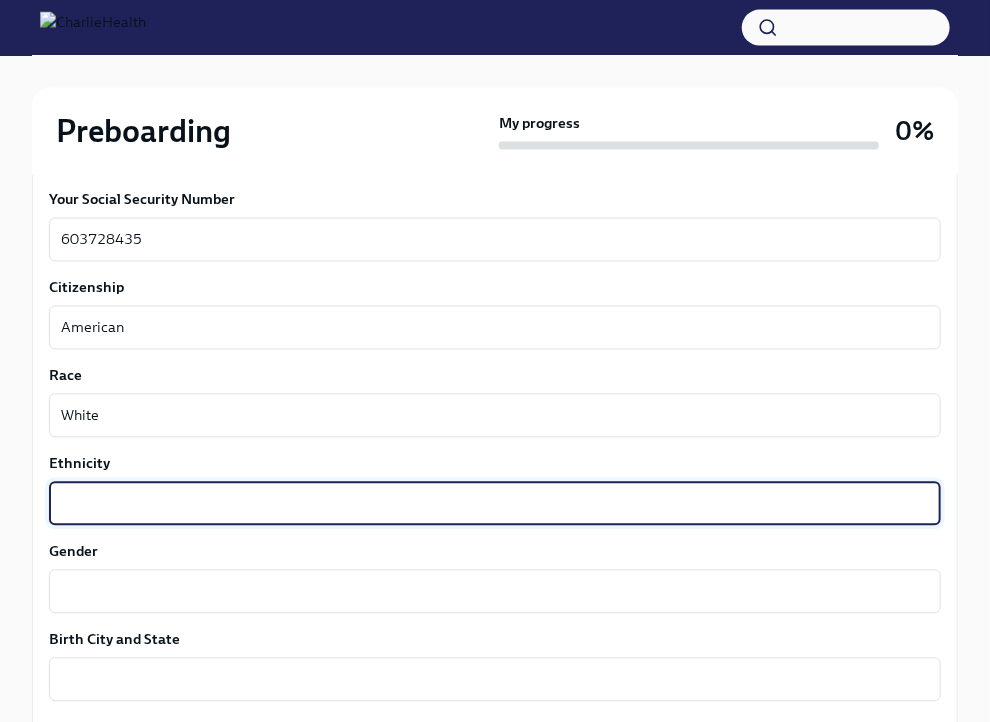 click on "Ethnicity" at bounding box center (495, 504) 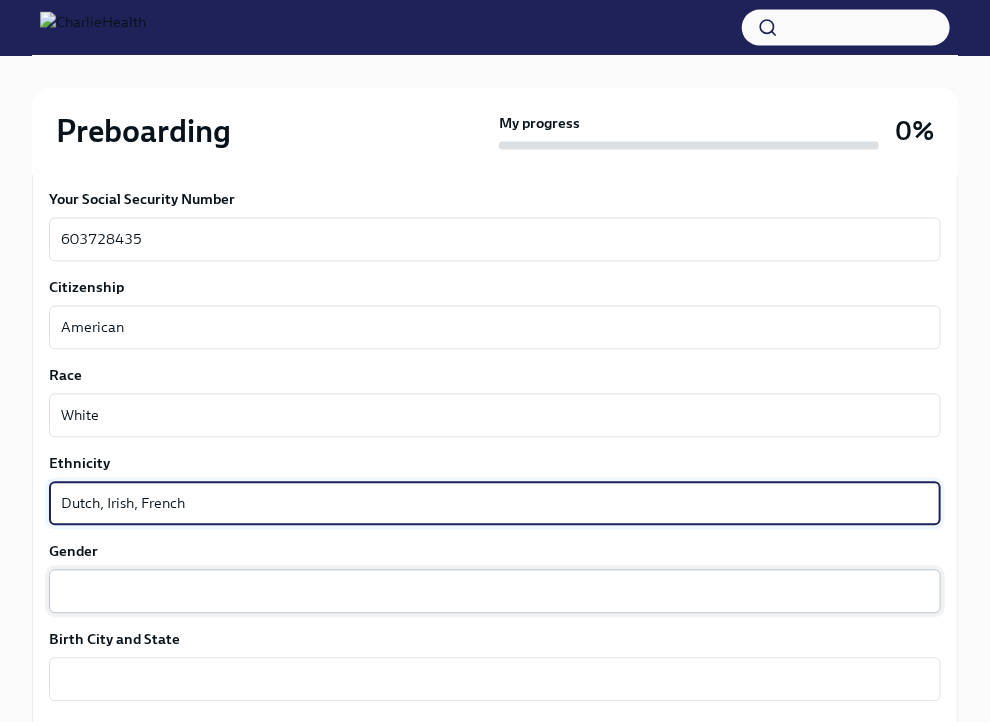 type on "Dutch, Irish, French" 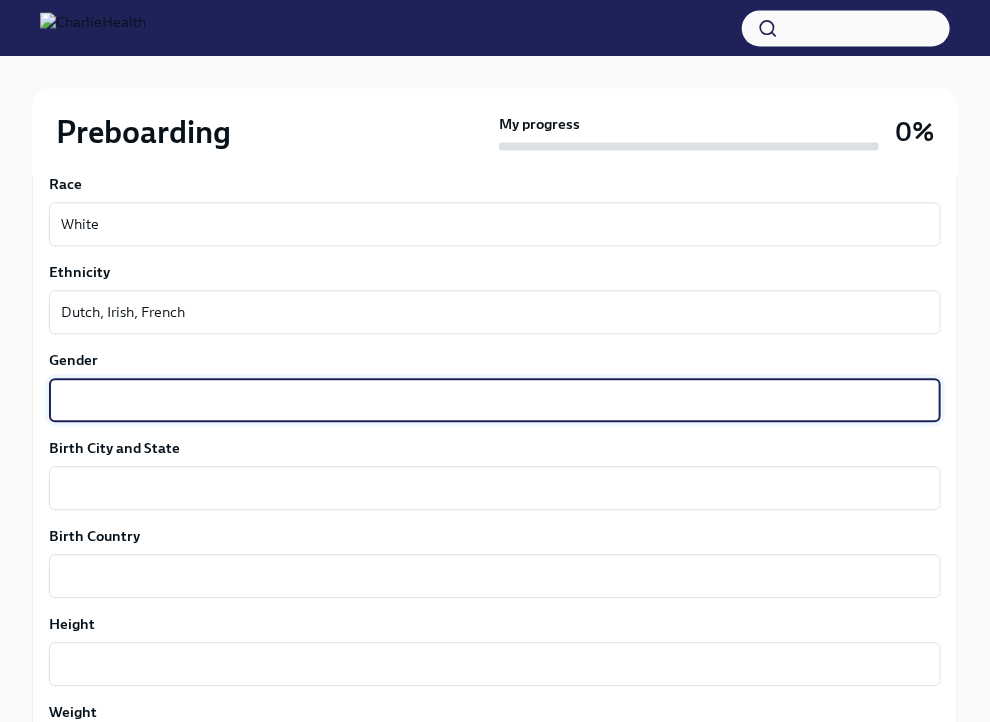 scroll, scrollTop: 1383, scrollLeft: 0, axis: vertical 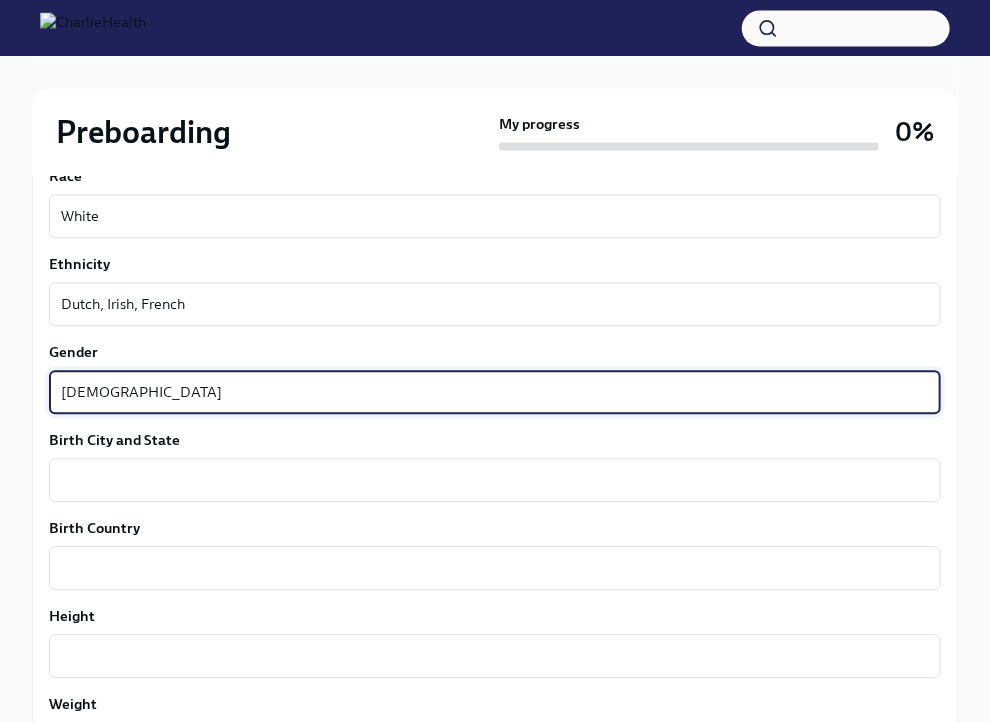 type on "[DEMOGRAPHIC_DATA]" 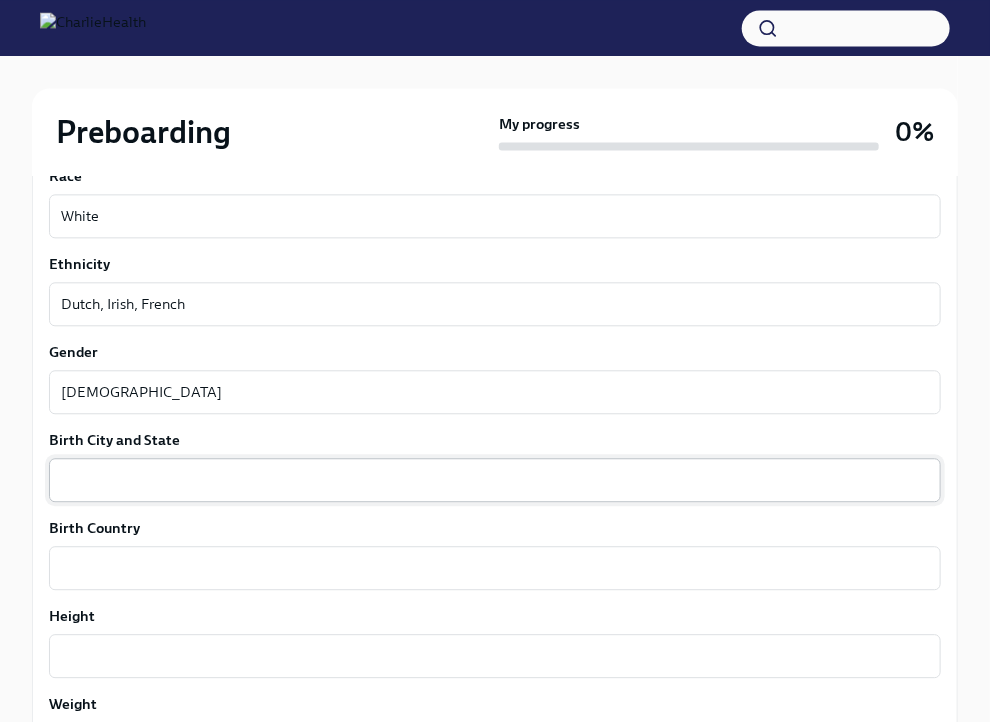 click on "x ​" at bounding box center (495, 480) 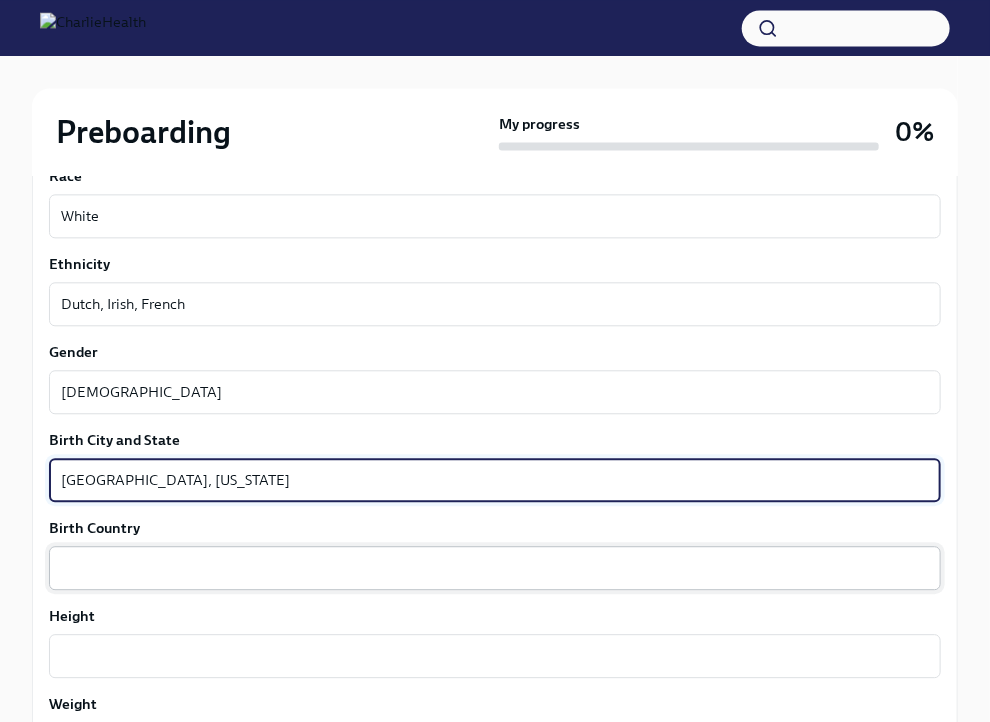 type on "[GEOGRAPHIC_DATA], [US_STATE]" 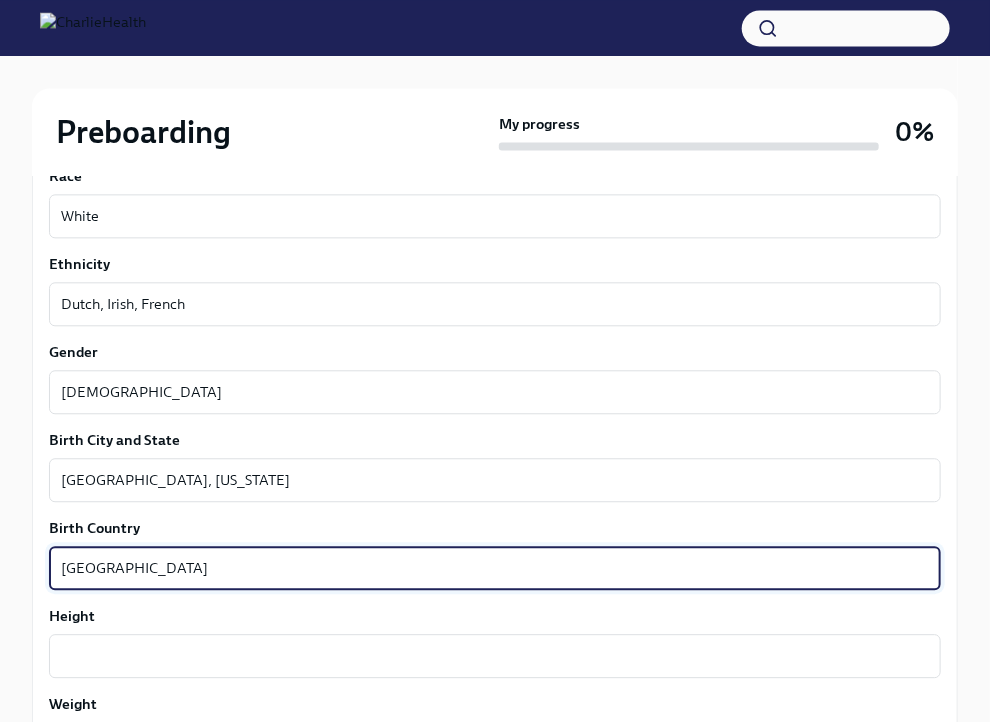 type on "[GEOGRAPHIC_DATA]" 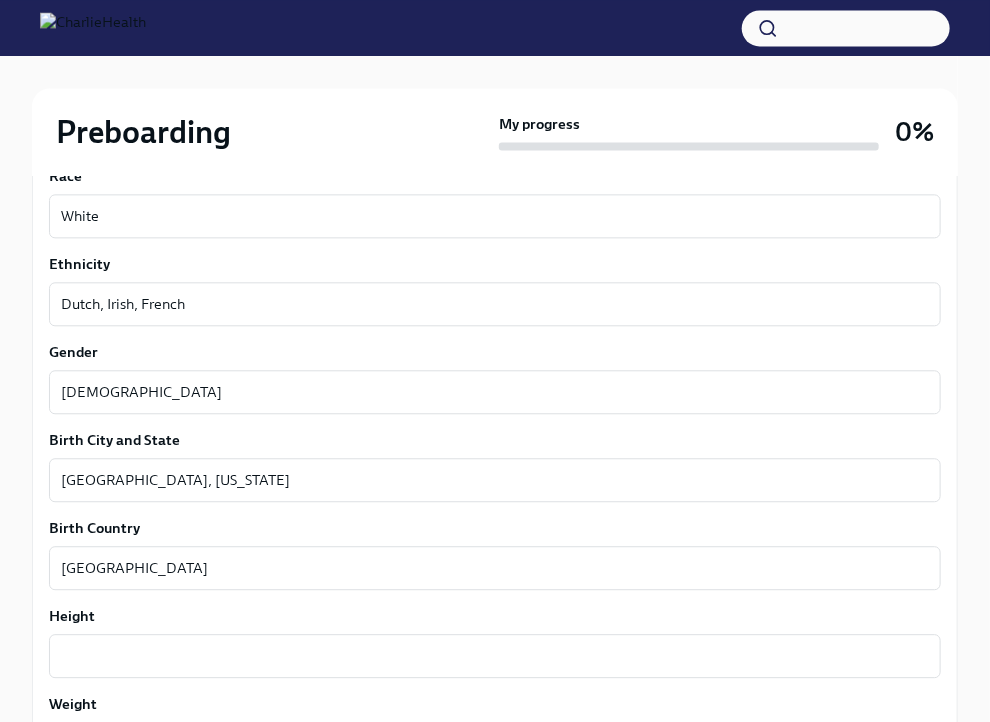 click on "Preboarding My progress 0%" at bounding box center (495, 132) 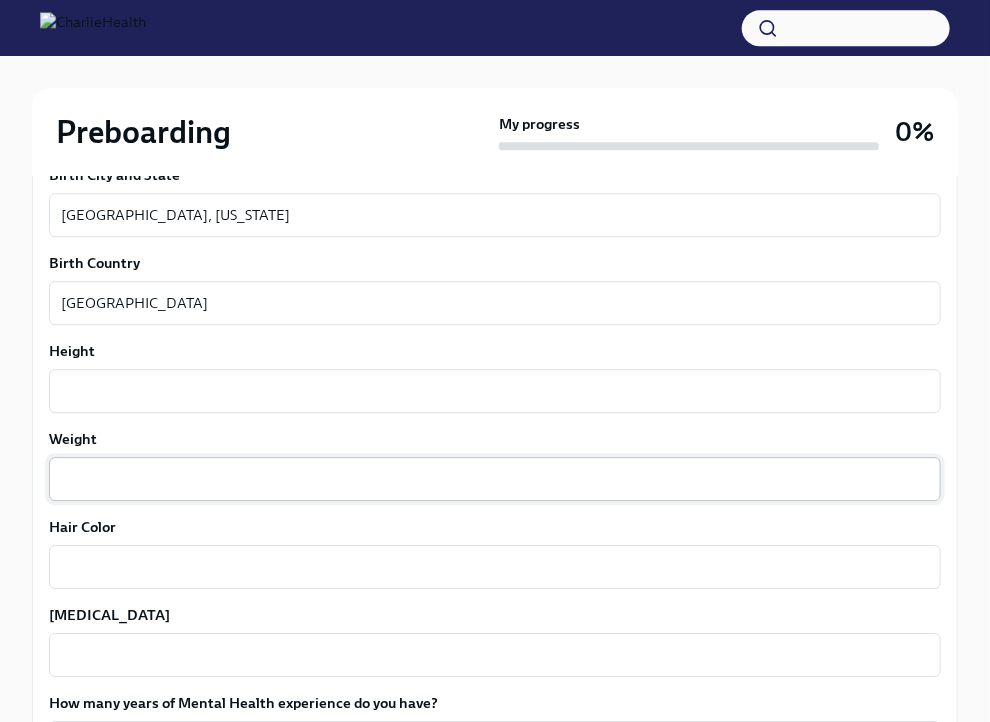 scroll, scrollTop: 1683, scrollLeft: 0, axis: vertical 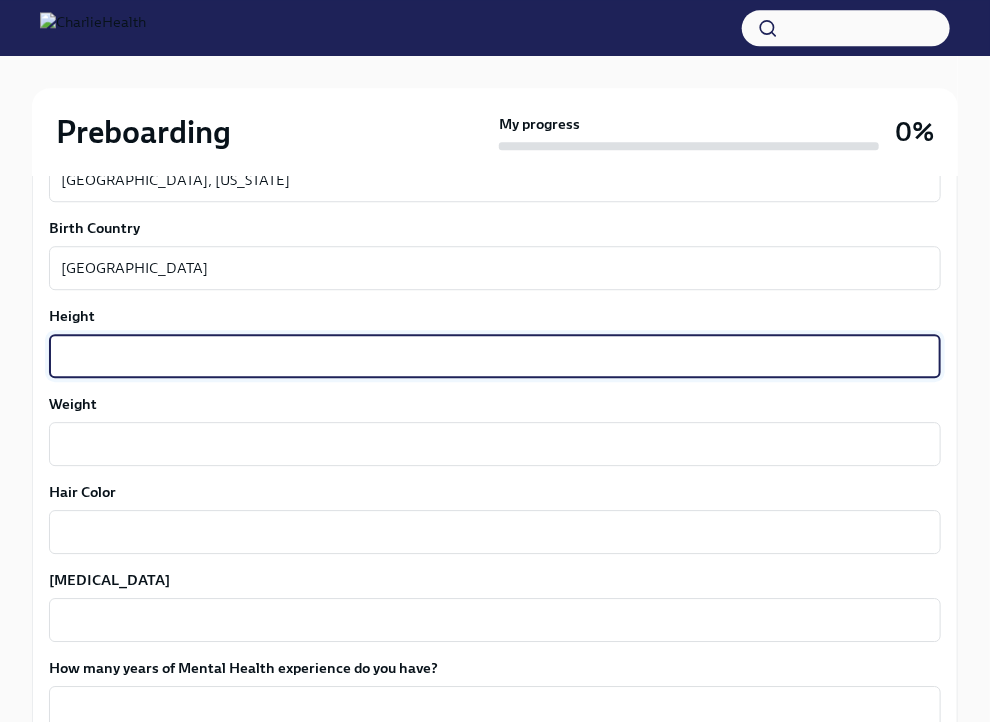 click on "Height" at bounding box center (495, 356) 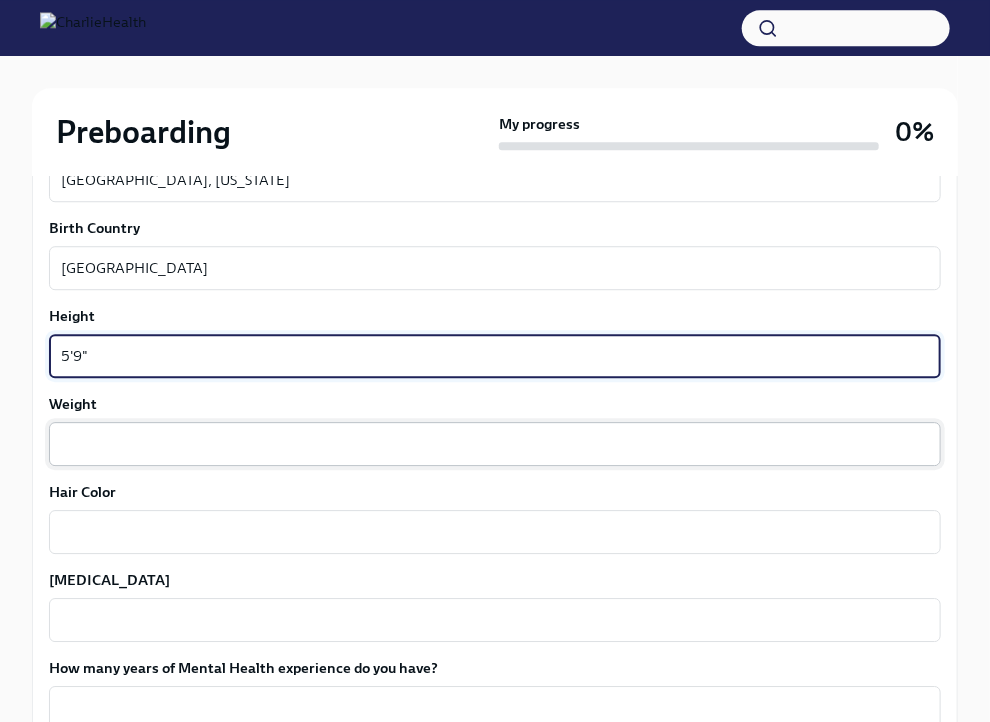 type on "5'9"" 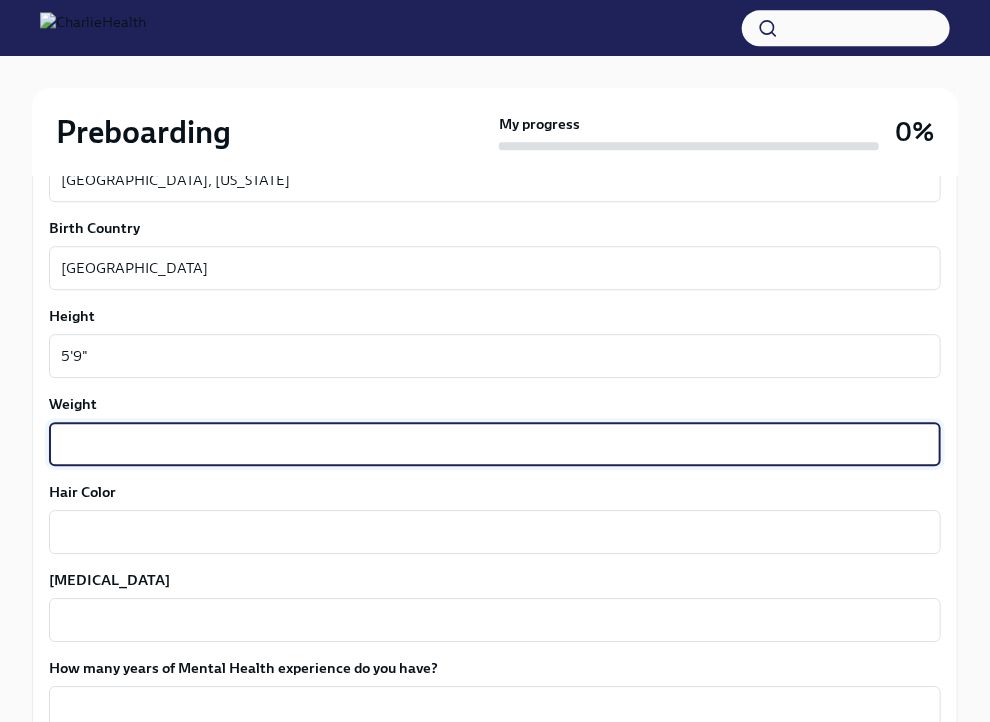 click on "Weight" at bounding box center (495, 444) 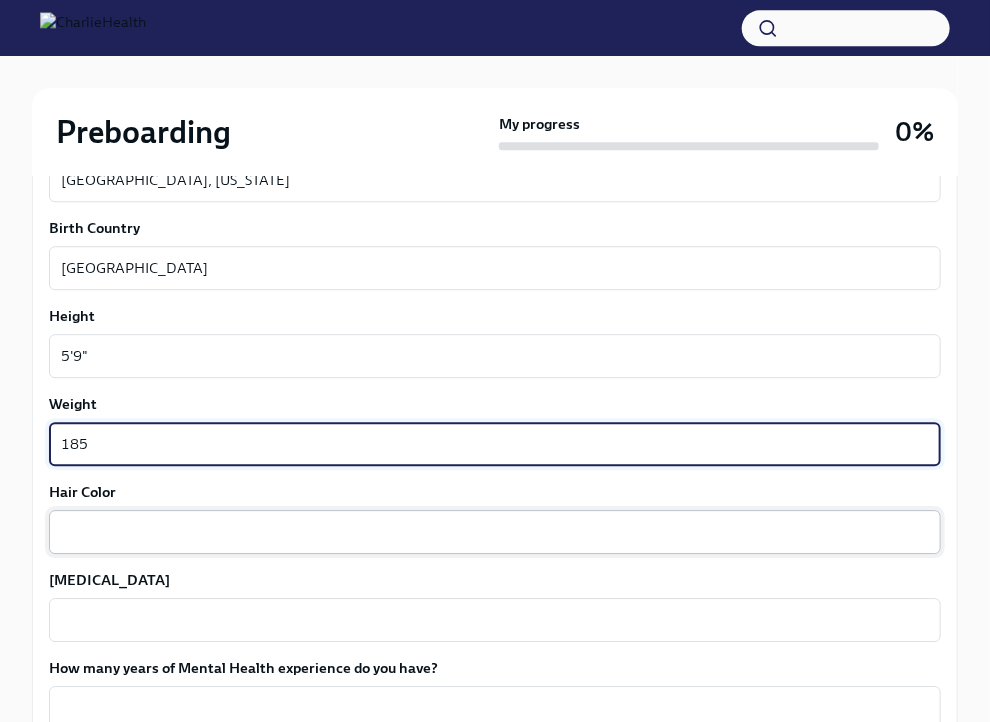 type on "185" 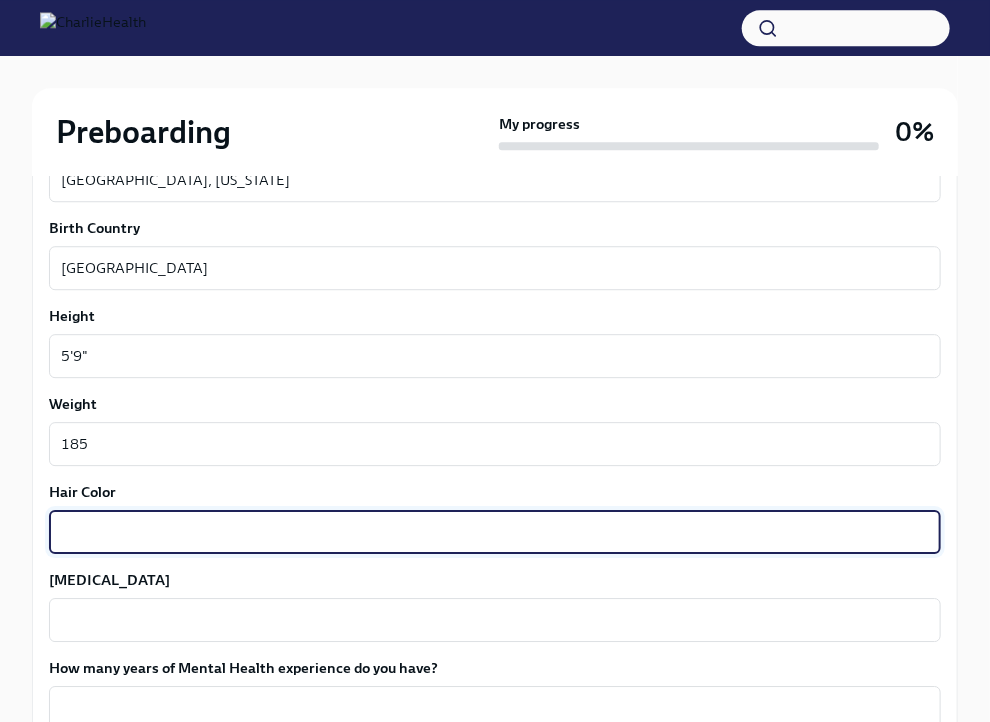click on "Hair Color" at bounding box center [495, 532] 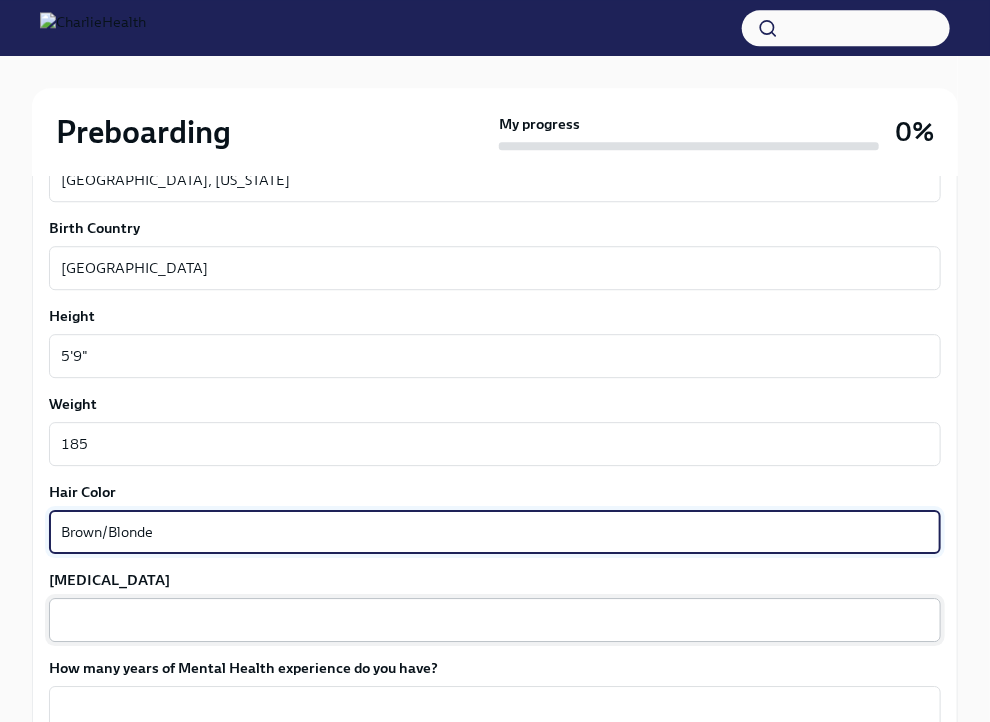 type on "Brown/Blonde" 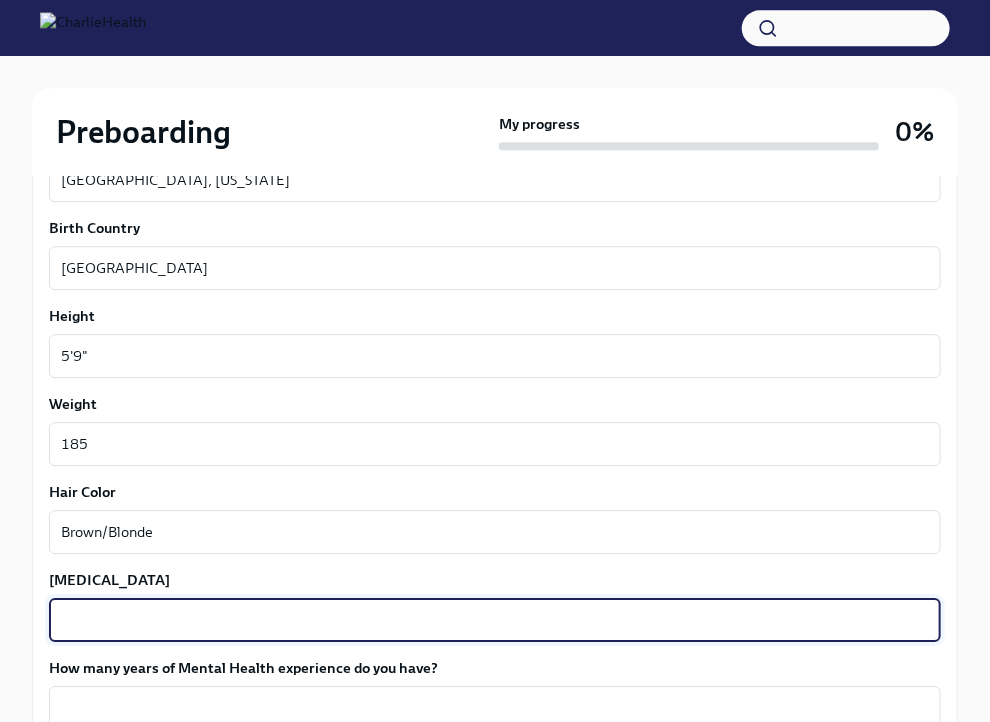 click on "[MEDICAL_DATA]" at bounding box center (495, 620) 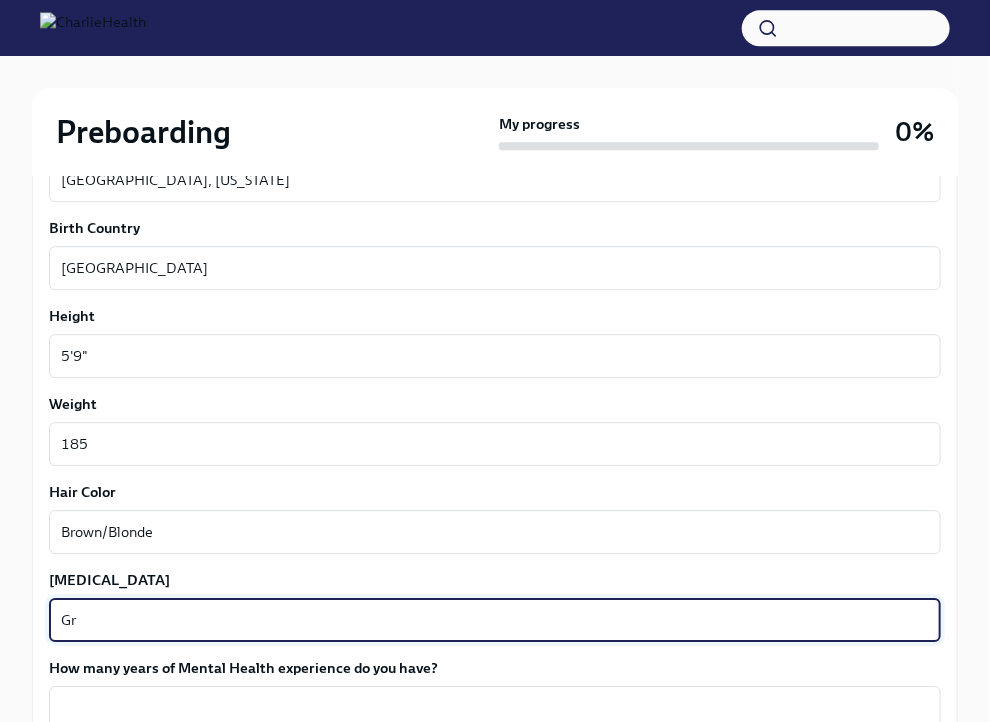 type on "G" 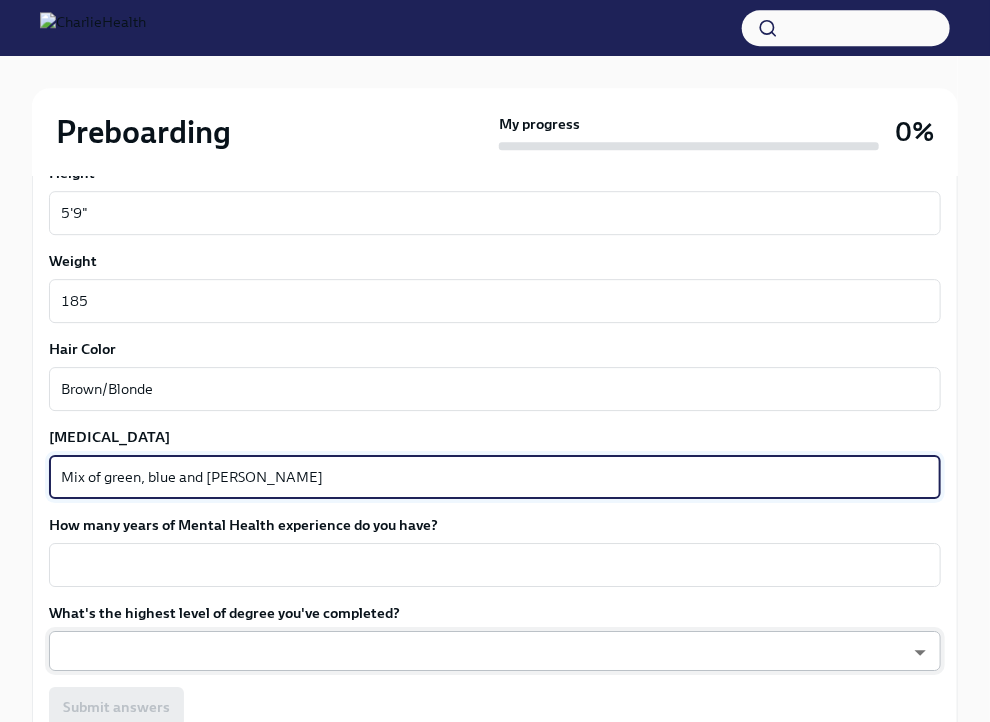 scroll, scrollTop: 1883, scrollLeft: 0, axis: vertical 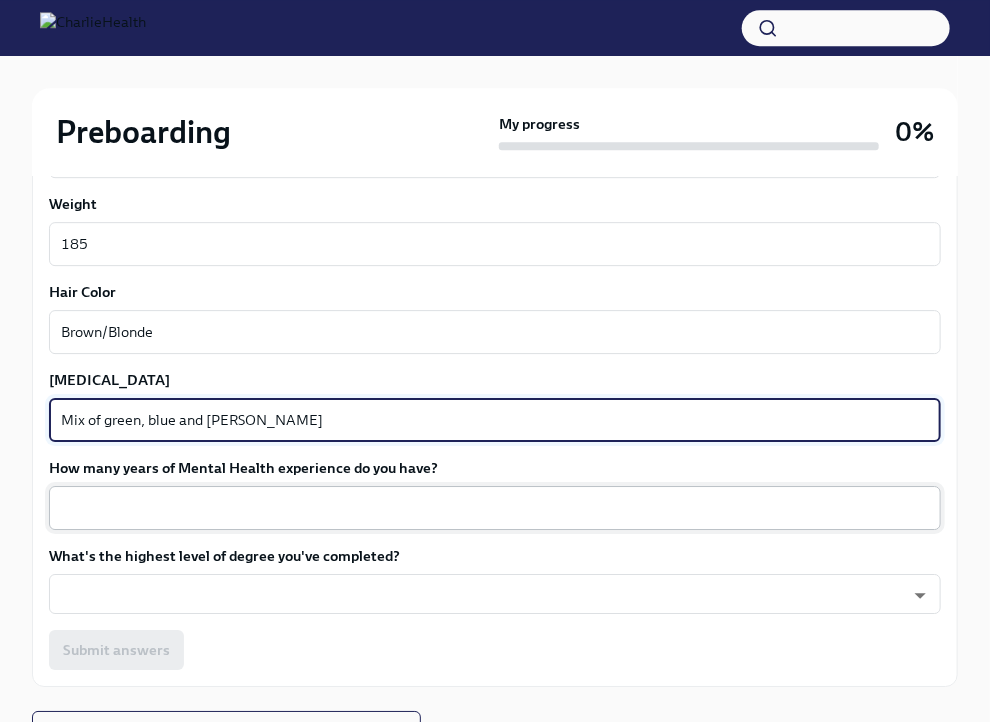 type on "Mix of green, blue and [PERSON_NAME]" 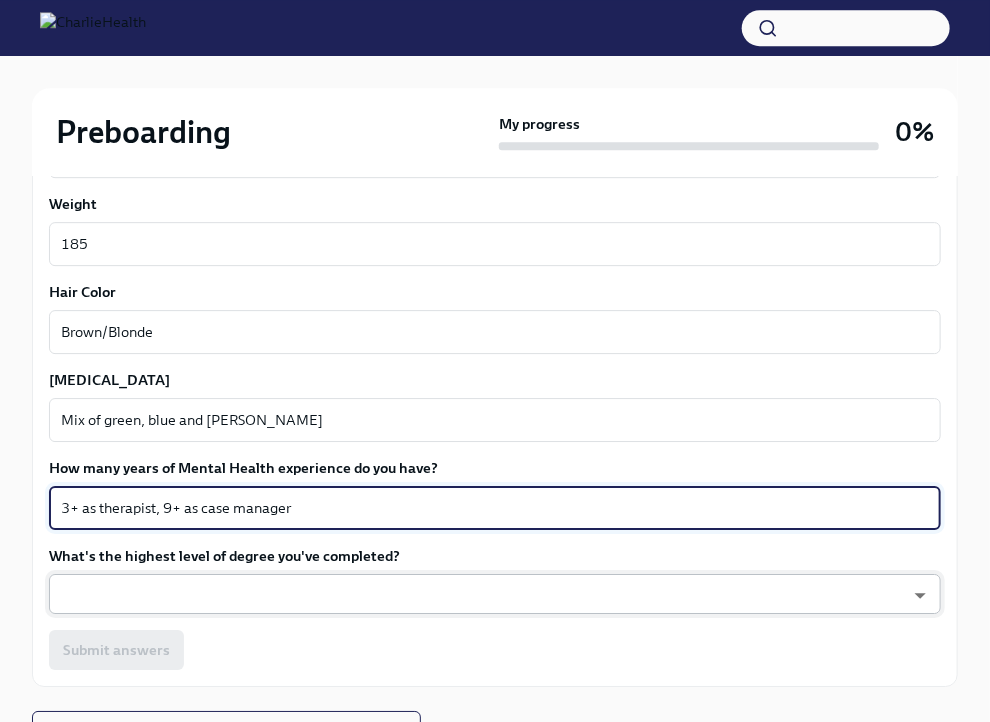 type on "3+ as therapist, 9+ as case manager" 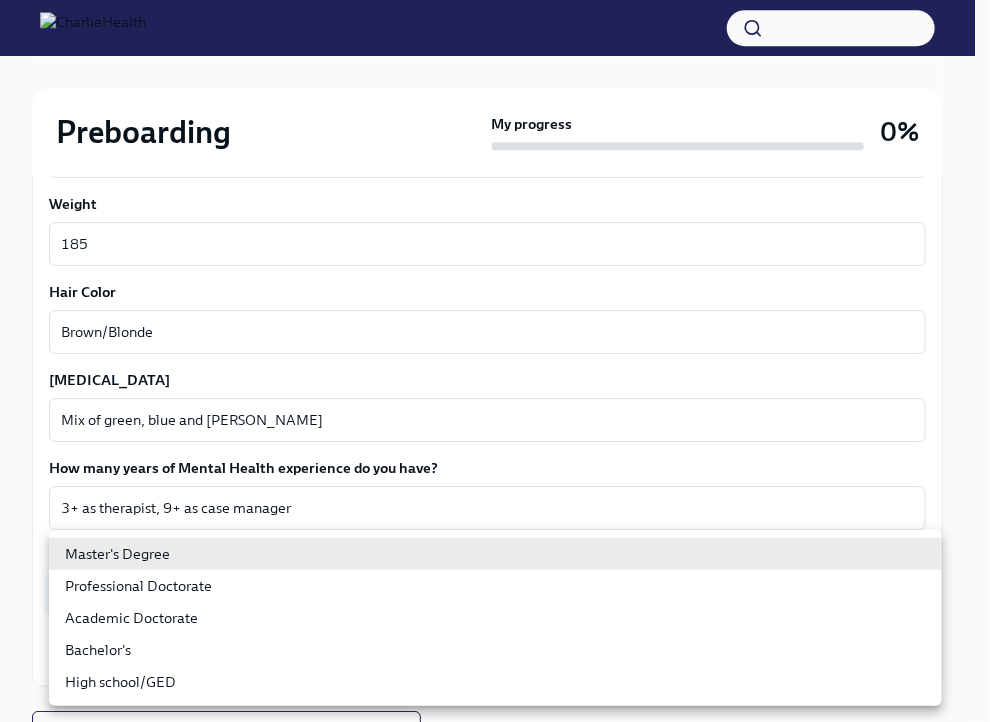 click on "Preboarding My progress 0% 10 To do tasks Fill out the onboarding form To Do Due  in a day We need some info from you to start setting you up in payroll and other systems.  Please fill out this form ASAP  Please note each field needs to be completed in order for you to submit.
Note : Please fill out this form as accurately as possible. Several states require specific demographic information that we have to input on your behalf. We understand that some of these questions feel personal to answer, and we appreciate your understanding that this is required for compliance clearance. About you Your preferred first name [PERSON_NAME] ​ Your legal last name [PERSON_NAME] x ​ Please provide any previous names/ aliases-put None if N/A x ​ Street Address [STREET_ADDRESS][GEOGRAPHIC_DATA] Address 2 ​ Postal Code [GEOGRAPHIC_DATA] ​ State/Region [GEOGRAPHIC_DATA] ​ Country US ​ Date of Birth (MM/DD/YYYY) [DEMOGRAPHIC_DATA] x ​ Your preferred T-shirt size (for swag!) XXL ojXKLDMTY ​ Your Social Security Number x ​ x" at bounding box center (495, -530) 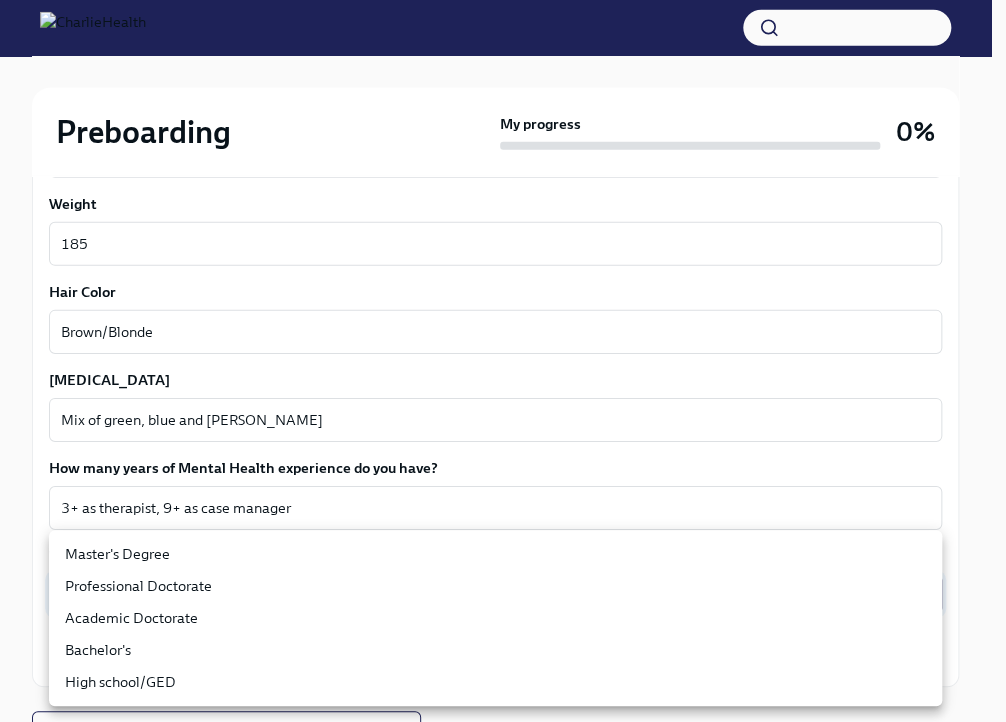 click on "Master's Degree" at bounding box center [495, 554] 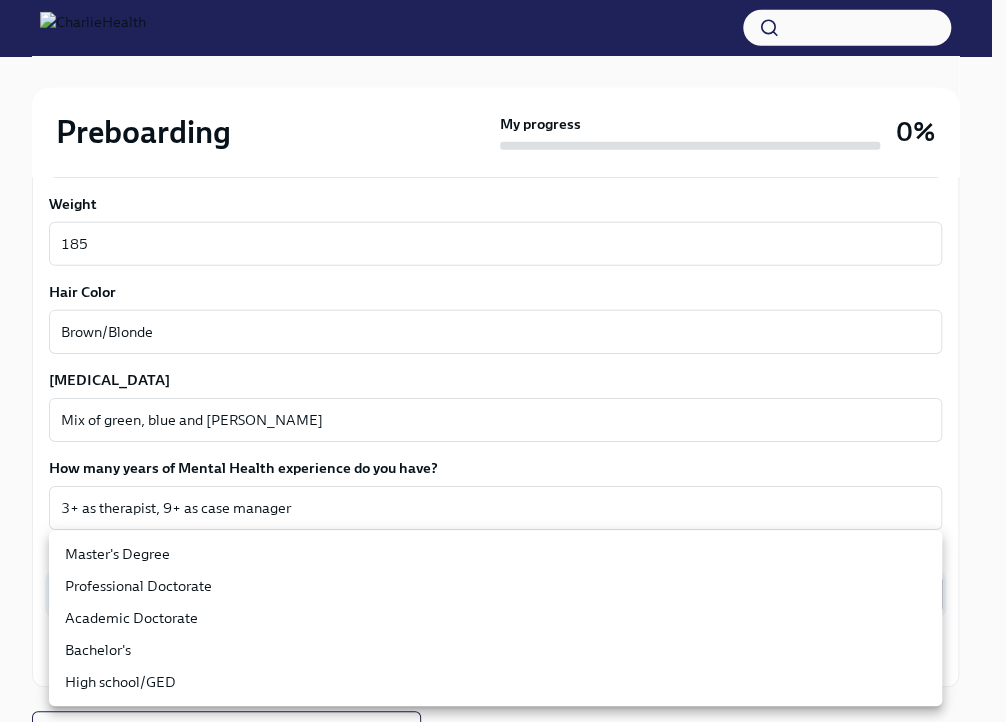 type on "2vBr-ghkD" 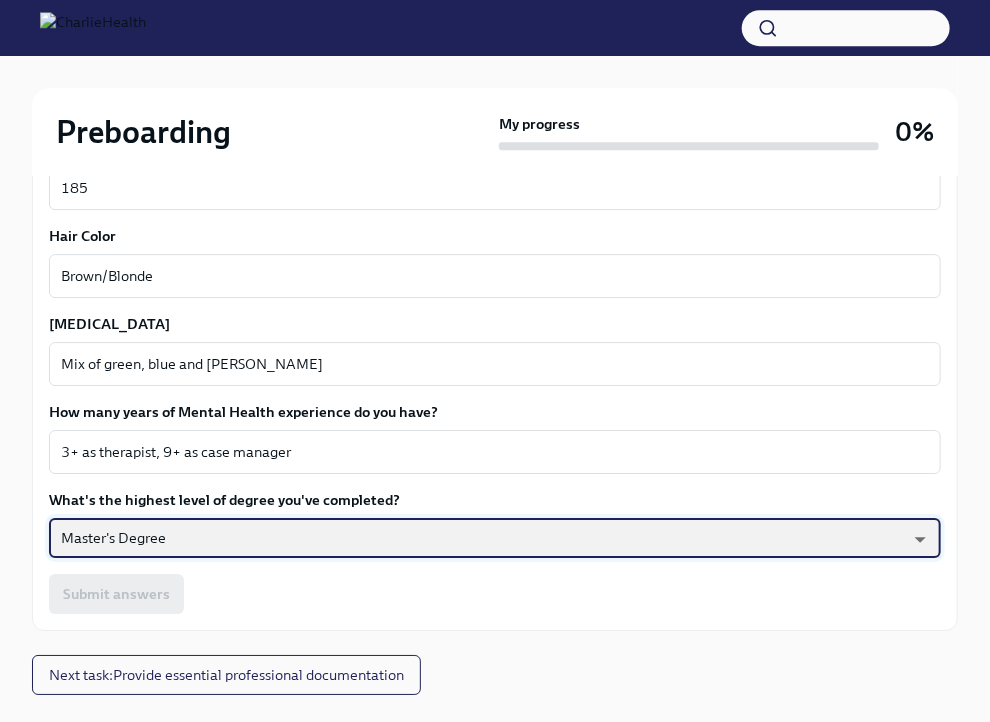 scroll, scrollTop: 1983, scrollLeft: 0, axis: vertical 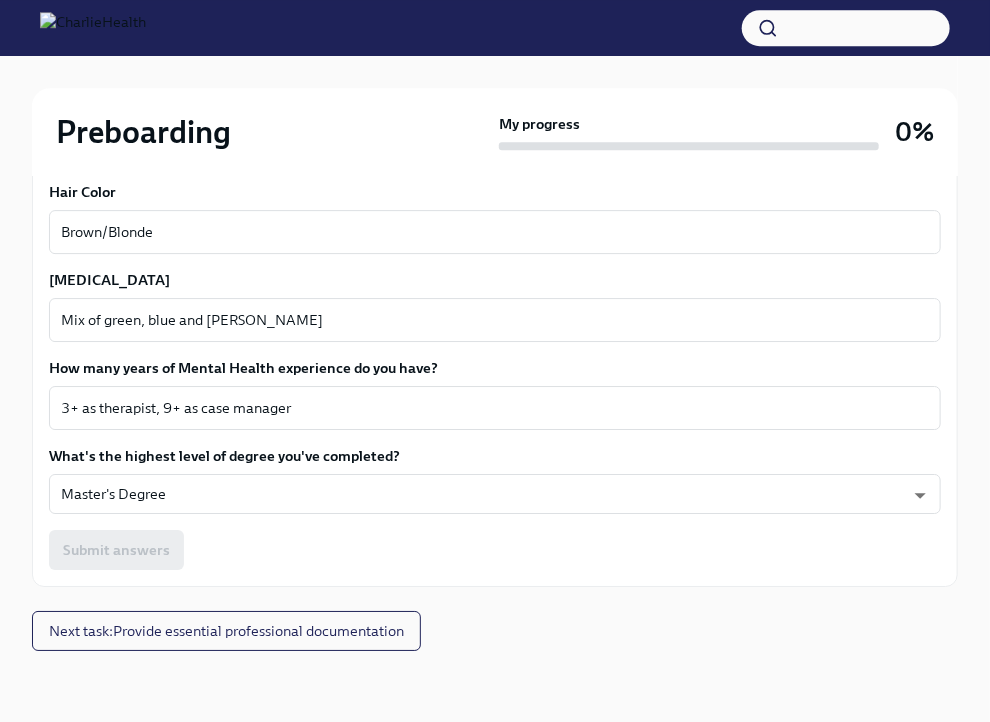 click on "Submit answers" at bounding box center (495, 550) 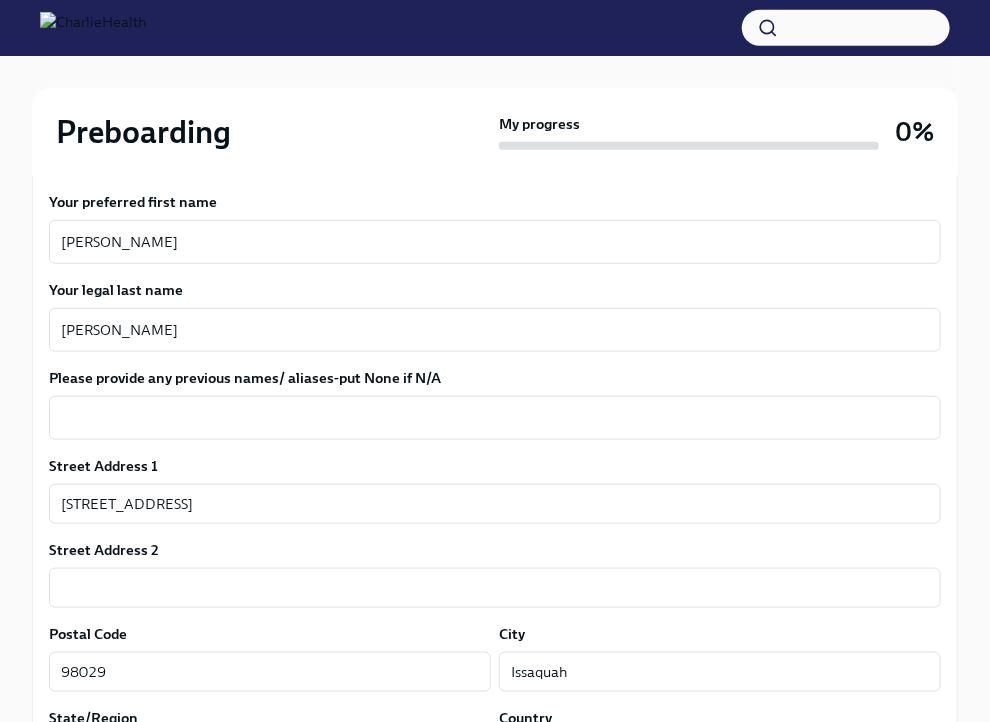 scroll, scrollTop: 383, scrollLeft: 0, axis: vertical 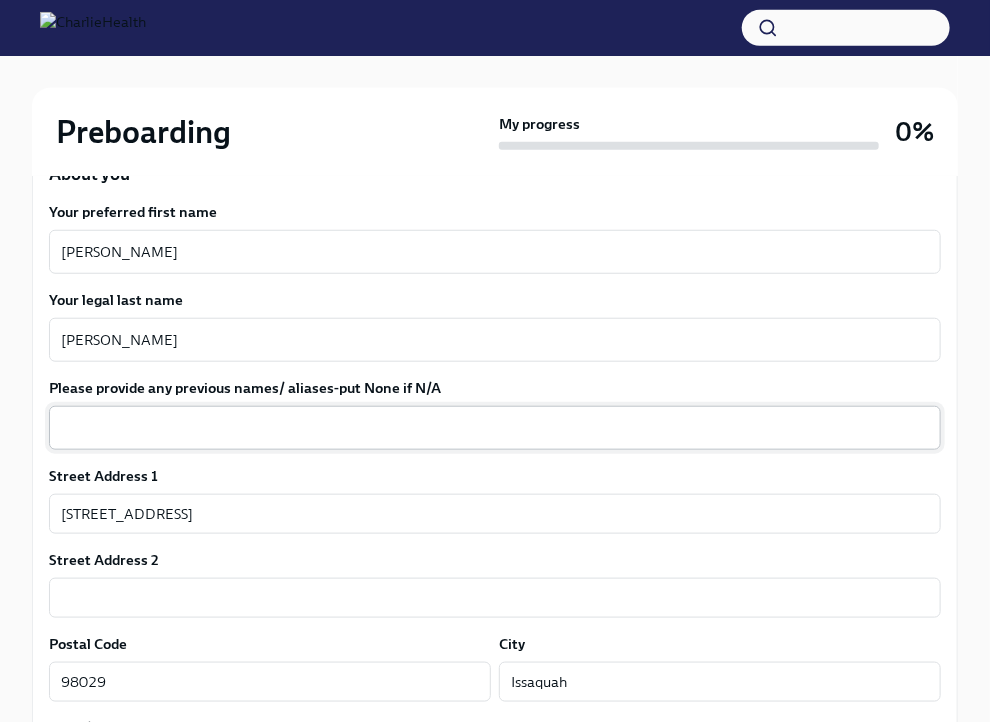 click on "Please provide any previous names/ aliases-put None if N/A" at bounding box center [495, 428] 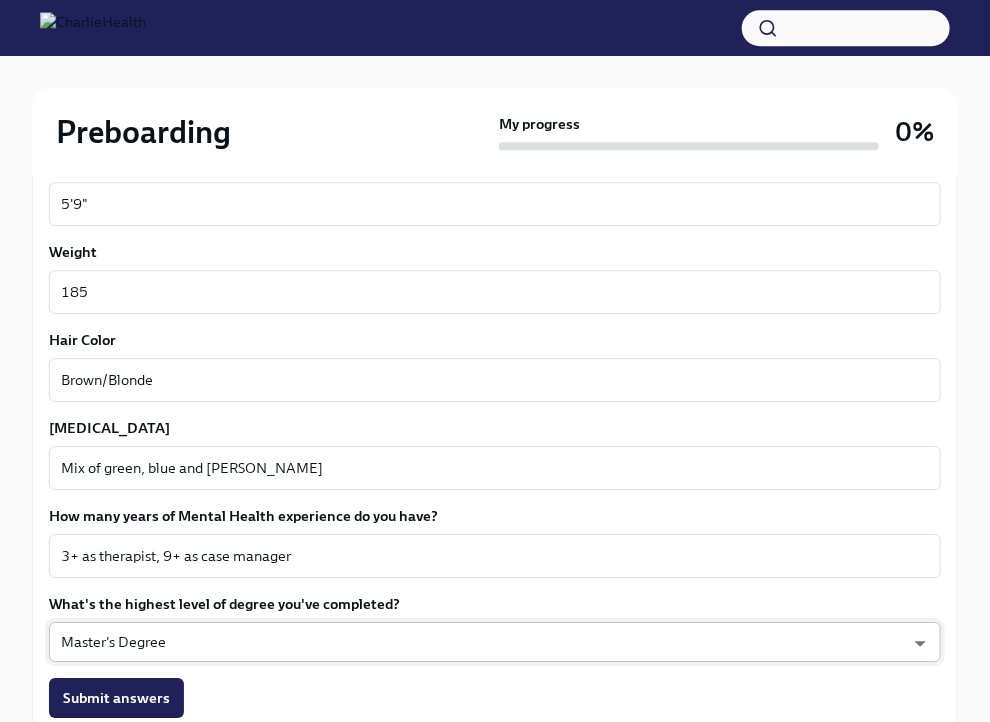 scroll, scrollTop: 1983, scrollLeft: 0, axis: vertical 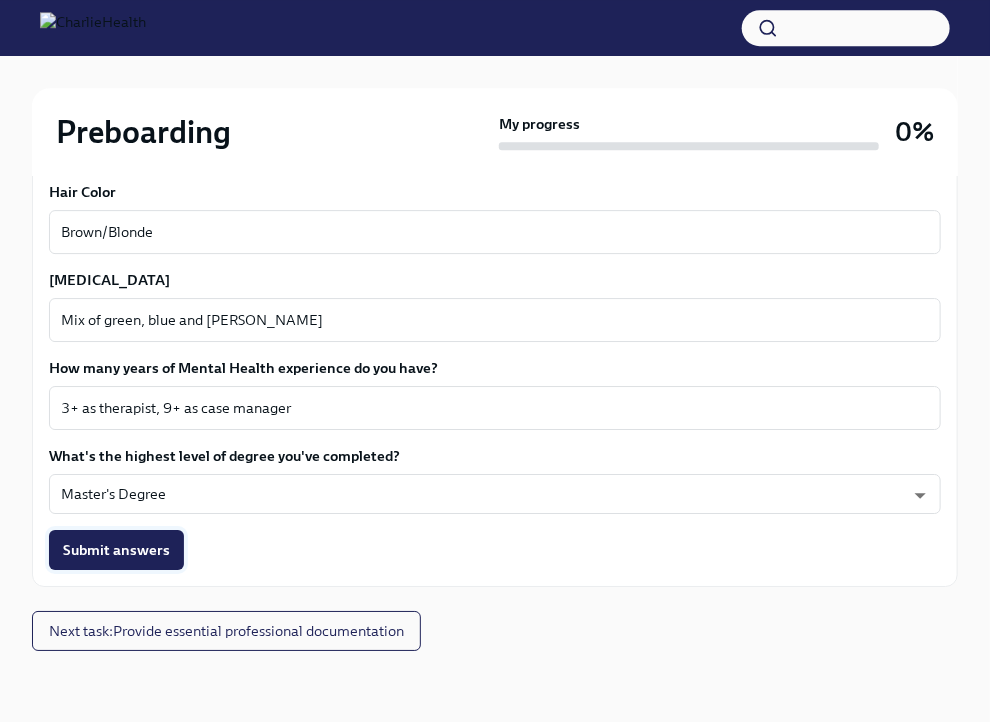 type on "N/A" 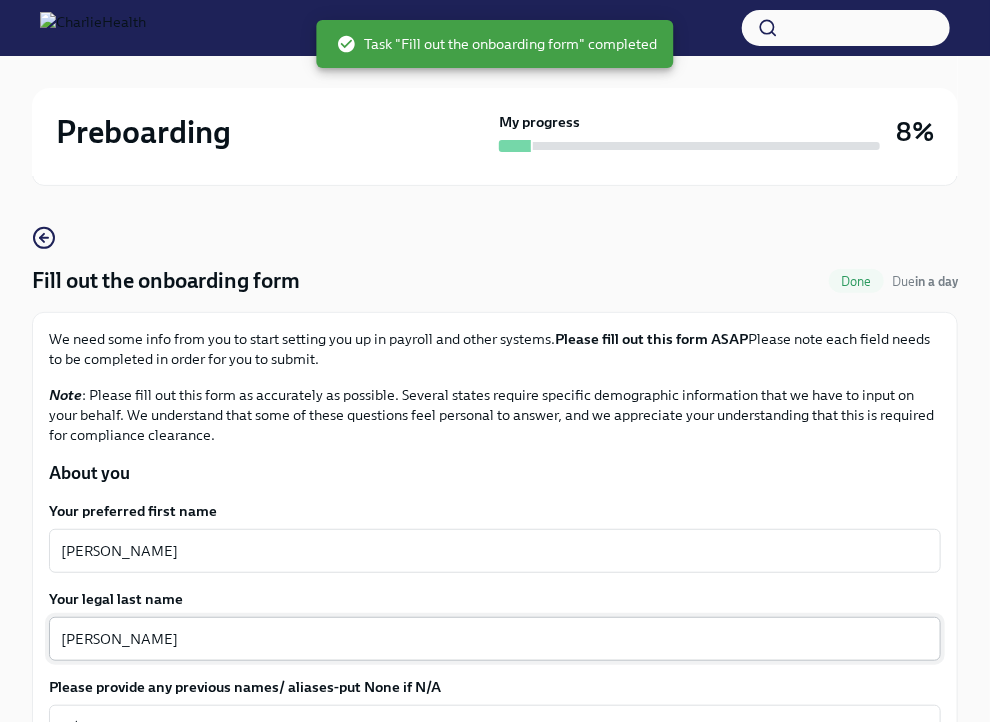 scroll, scrollTop: 0, scrollLeft: 0, axis: both 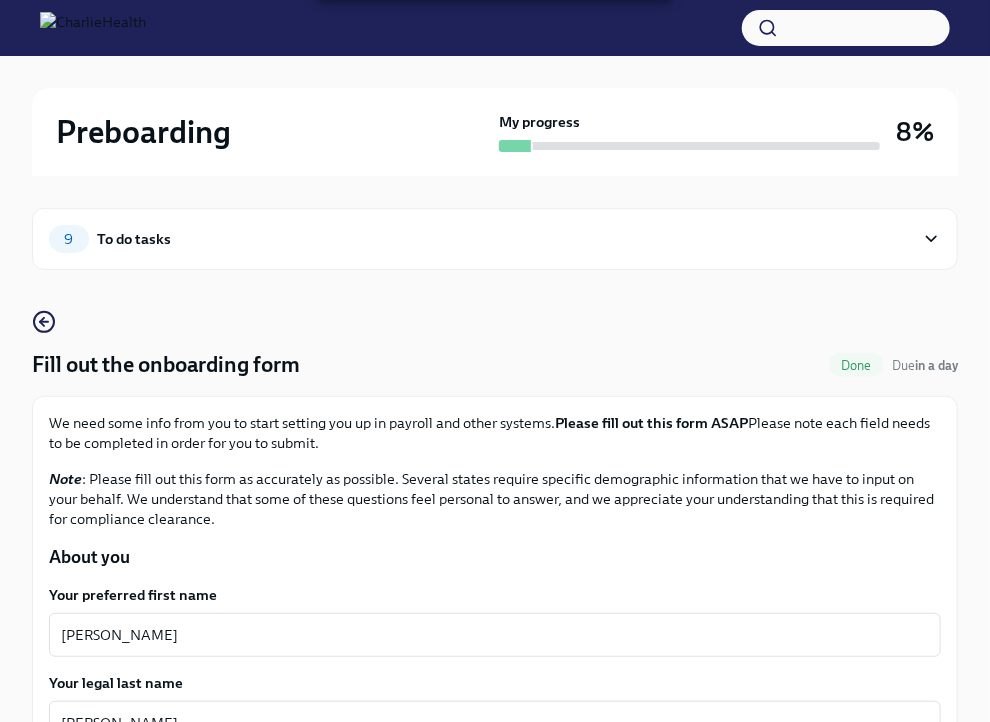 click on "9 To do tasks" at bounding box center [481, 239] 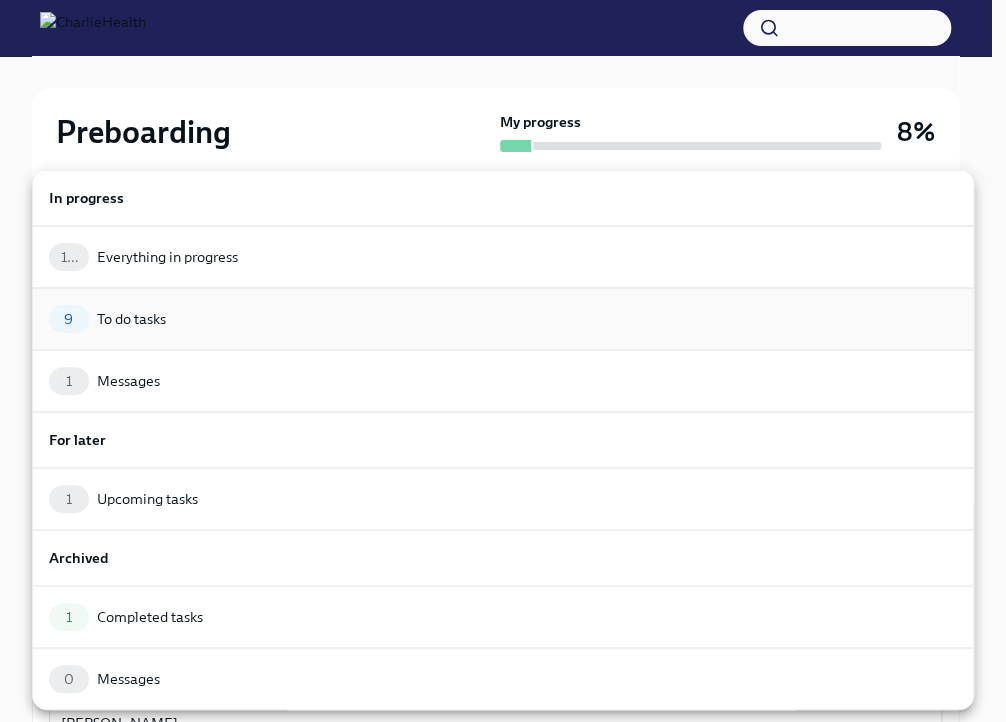 click on "9 To do tasks" at bounding box center (503, 319) 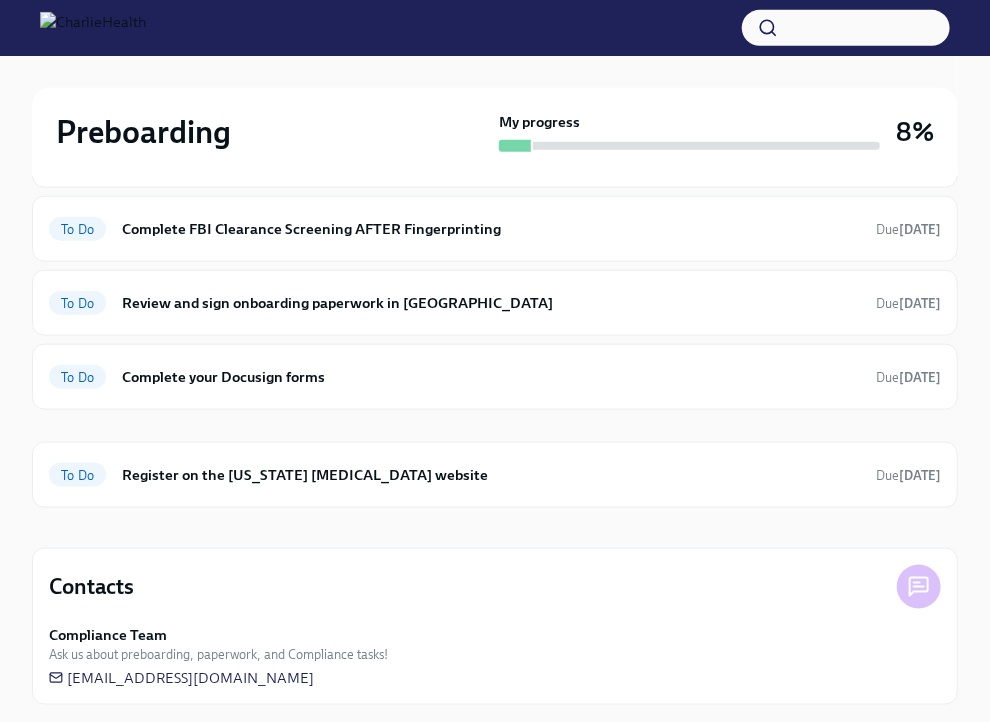 scroll, scrollTop: 535, scrollLeft: 0, axis: vertical 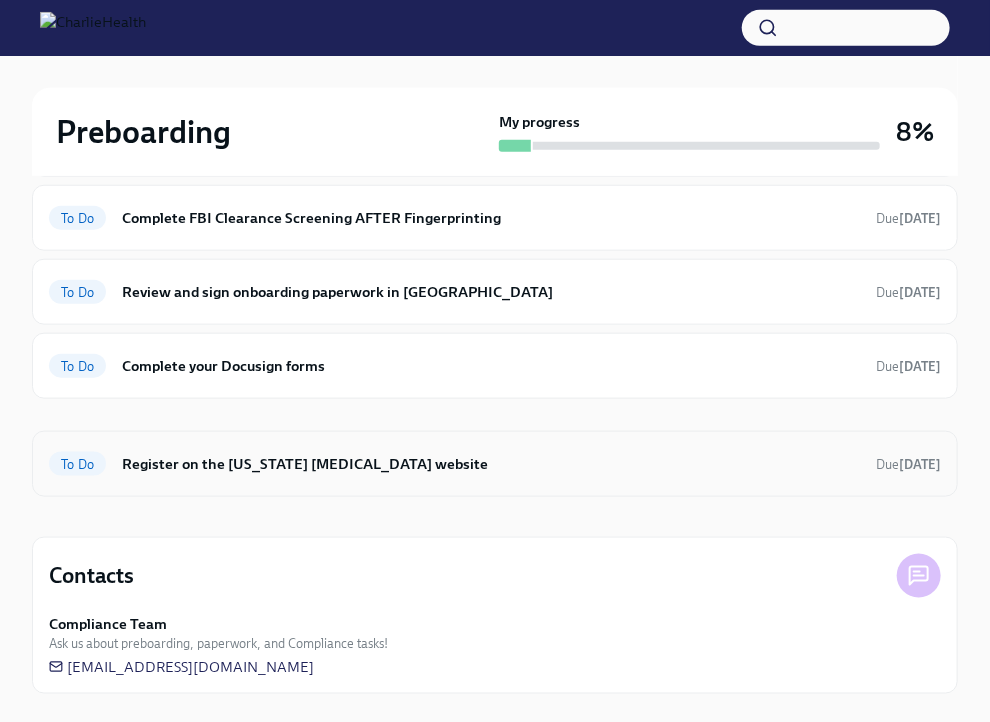 click on "Register on the [US_STATE] [MEDICAL_DATA] website" at bounding box center (491, 464) 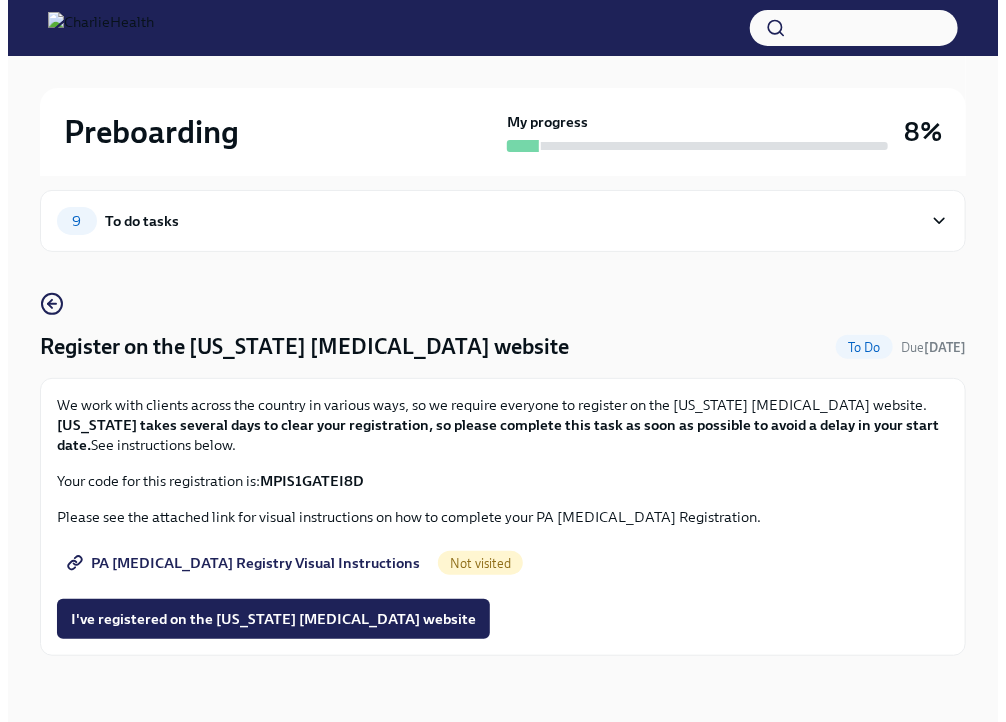 scroll, scrollTop: 24, scrollLeft: 0, axis: vertical 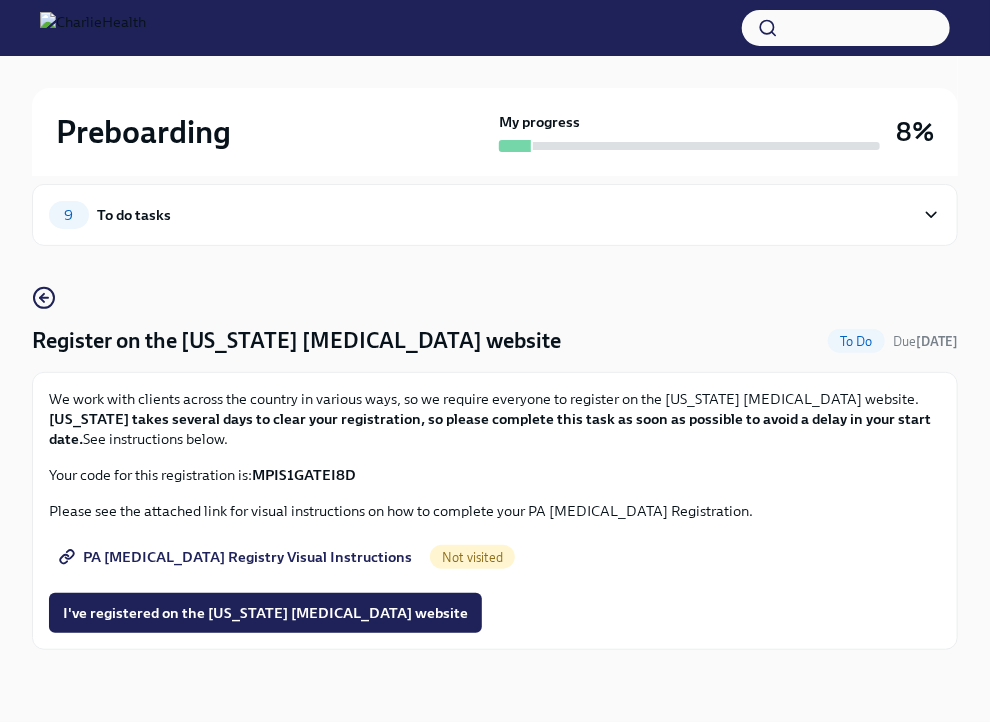 click on "PA [MEDICAL_DATA] Registry Visual Instructions" at bounding box center (237, 557) 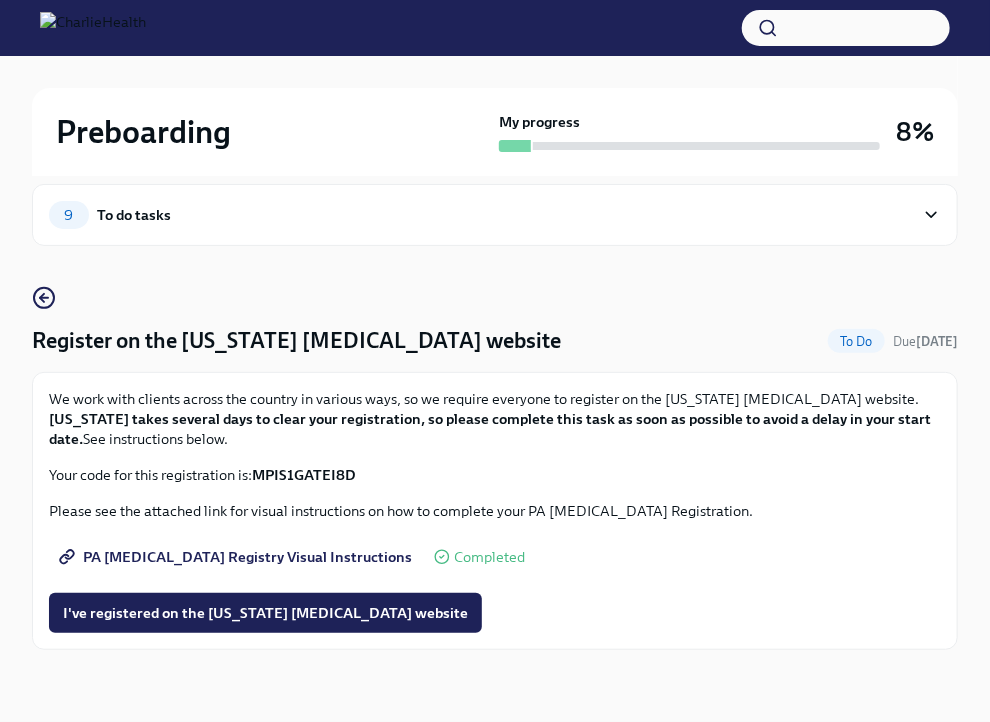 click on "9 To do tasks Register on the [US_STATE] [MEDICAL_DATA] website To Do Due  [DATE] We work with clients across the country in various ways, so we require everyone to register on the [US_STATE] [MEDICAL_DATA] website.   [US_STATE] takes several days to clear your registration, so please complete this task as soon as possible to avoid a delay in your start date.  See instructions below.
Your code for this registration is:  MPIS1GATEI8D Please see the attached link for visual instructions on how to complete your PA [MEDICAL_DATA] Registration. PA [MEDICAL_DATA] Registry Visual Instructions Completed I've registered on the [US_STATE] [MEDICAL_DATA] website" at bounding box center (495, 437) 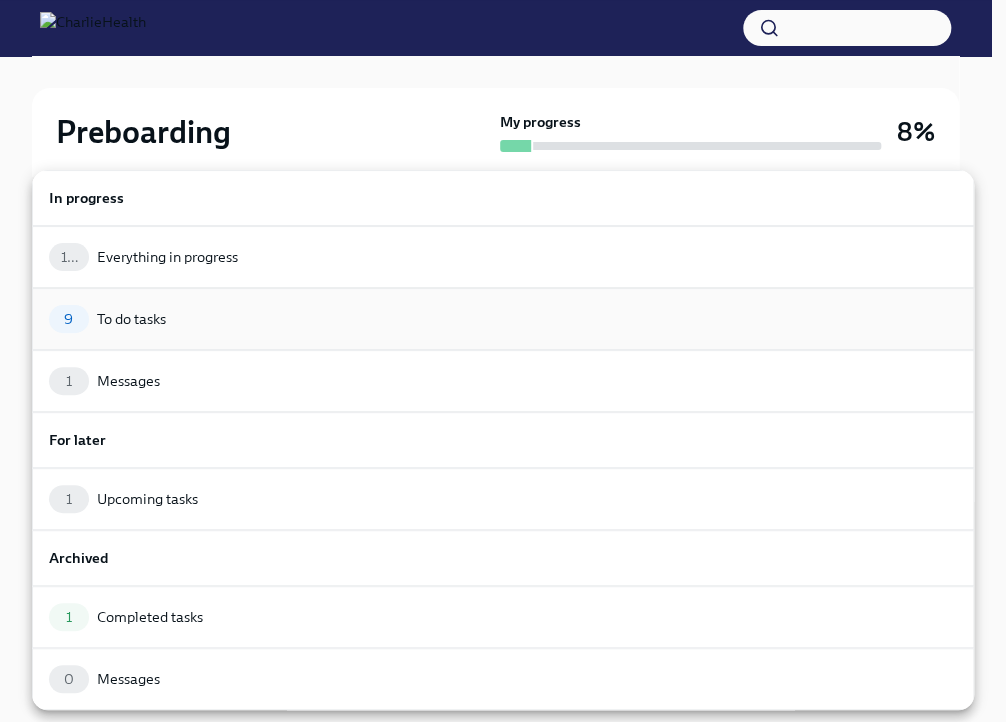 click on "9 To do tasks" at bounding box center (503, 319) 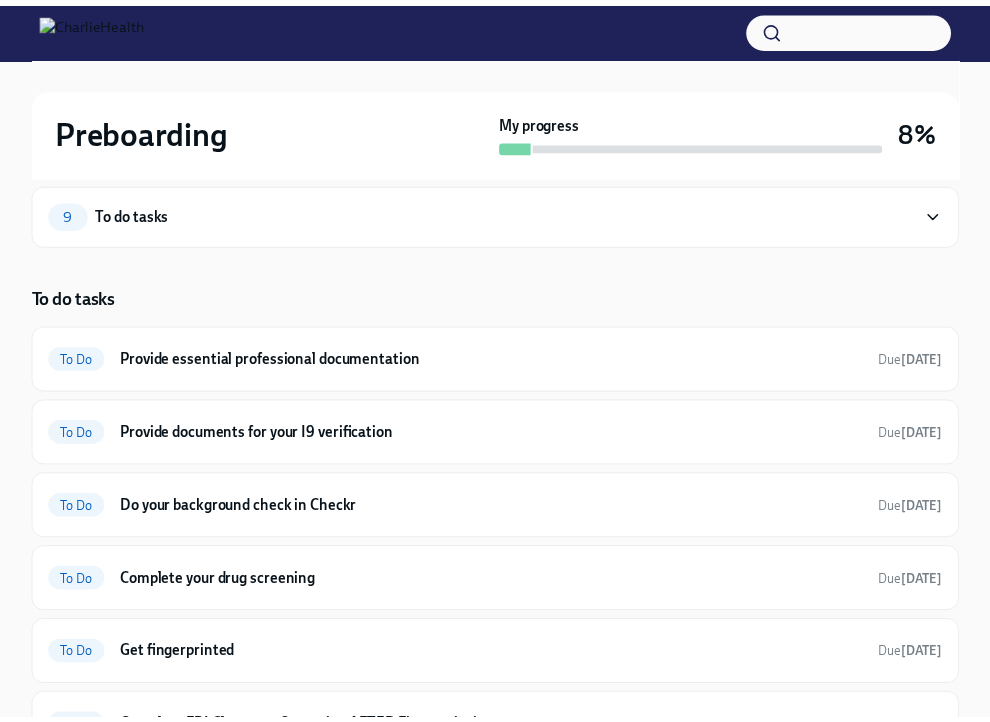scroll, scrollTop: 0, scrollLeft: 0, axis: both 